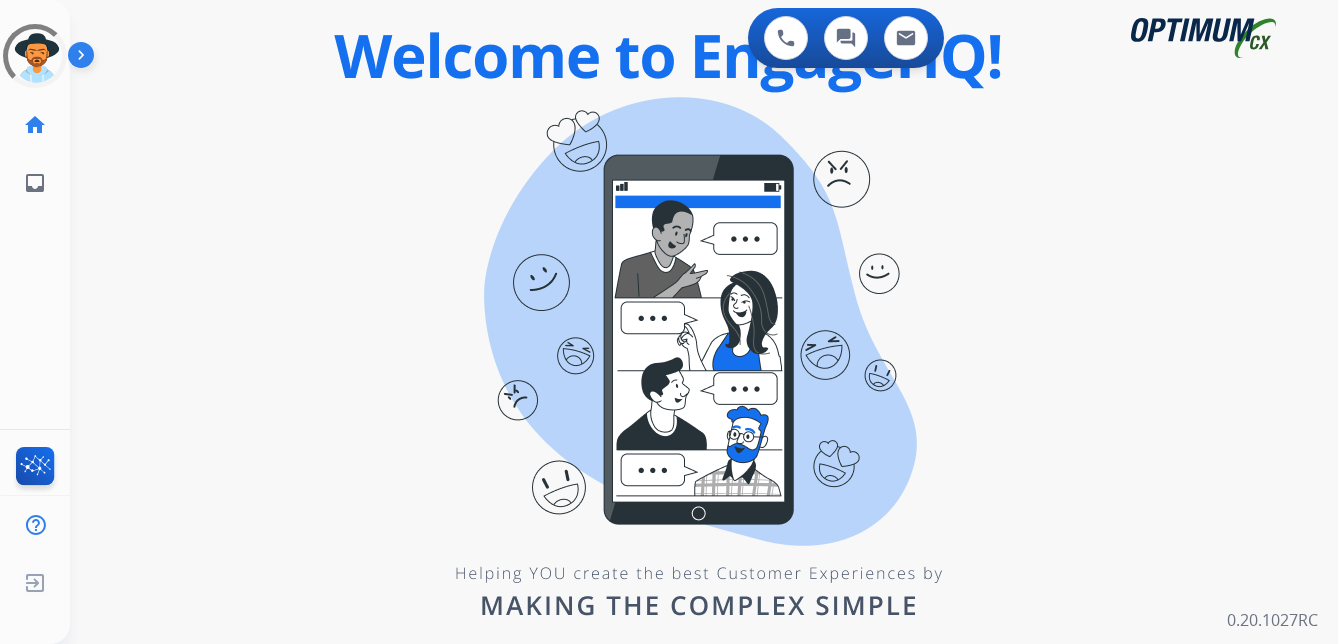 scroll, scrollTop: 0, scrollLeft: 0, axis: both 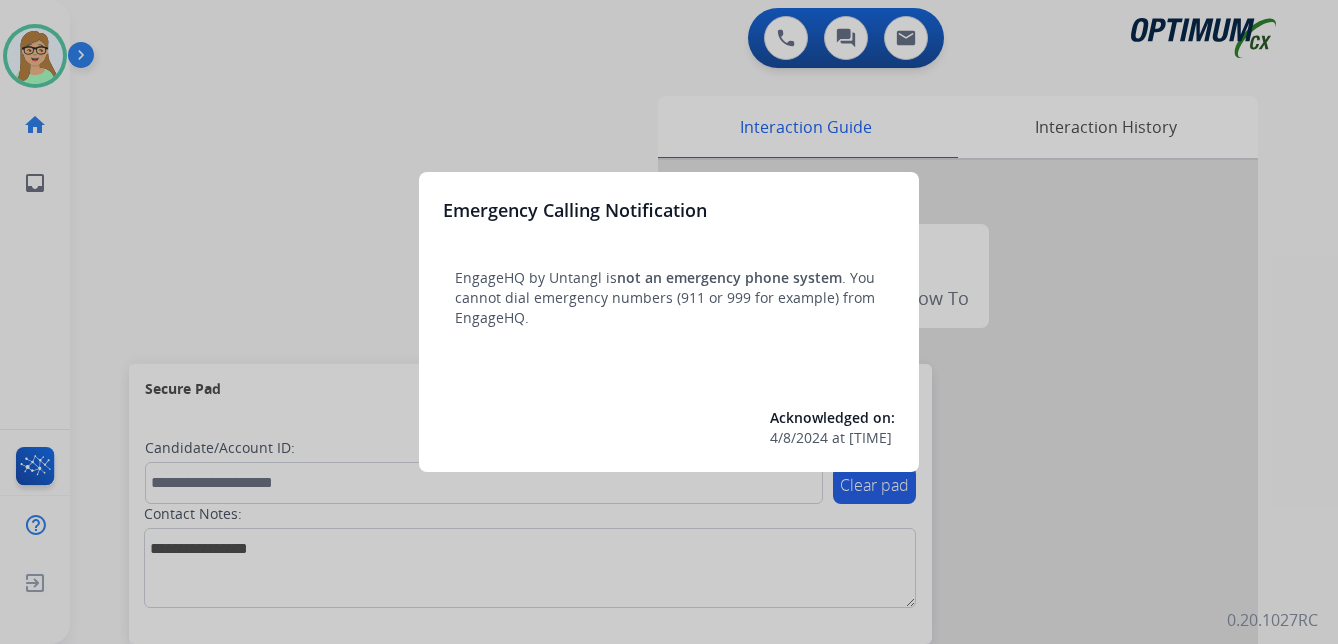click at bounding box center (669, 322) 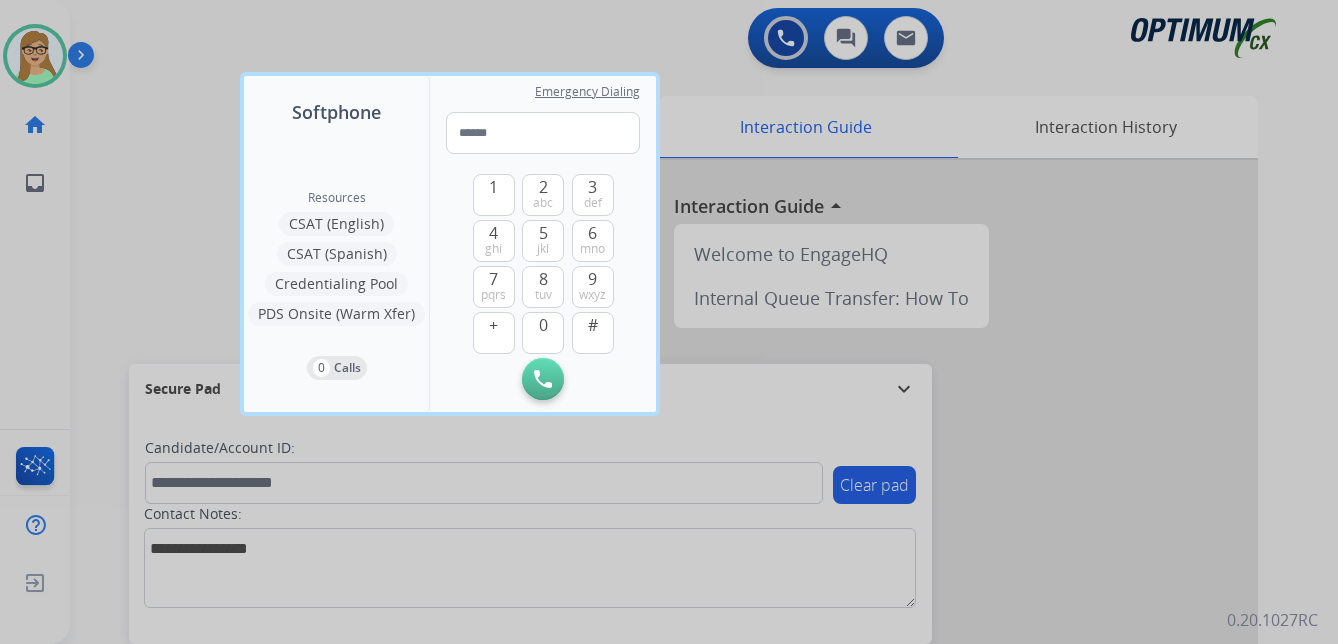 click at bounding box center [669, 322] 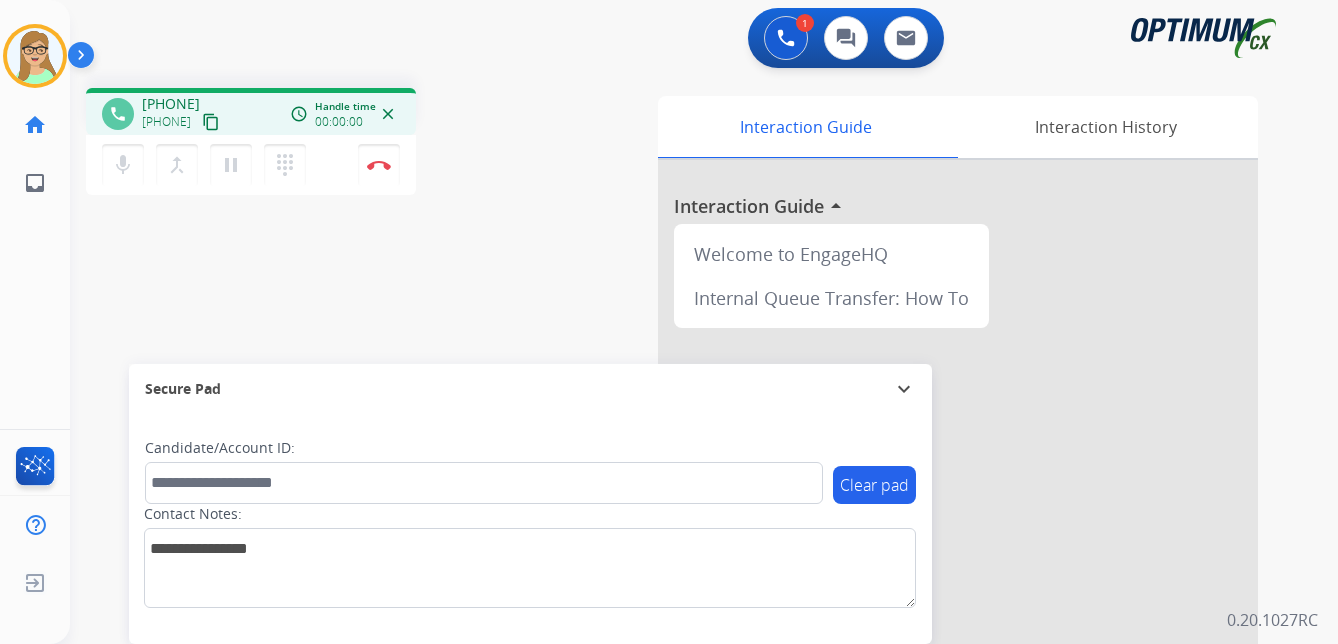 click on "content_copy" at bounding box center [211, 122] 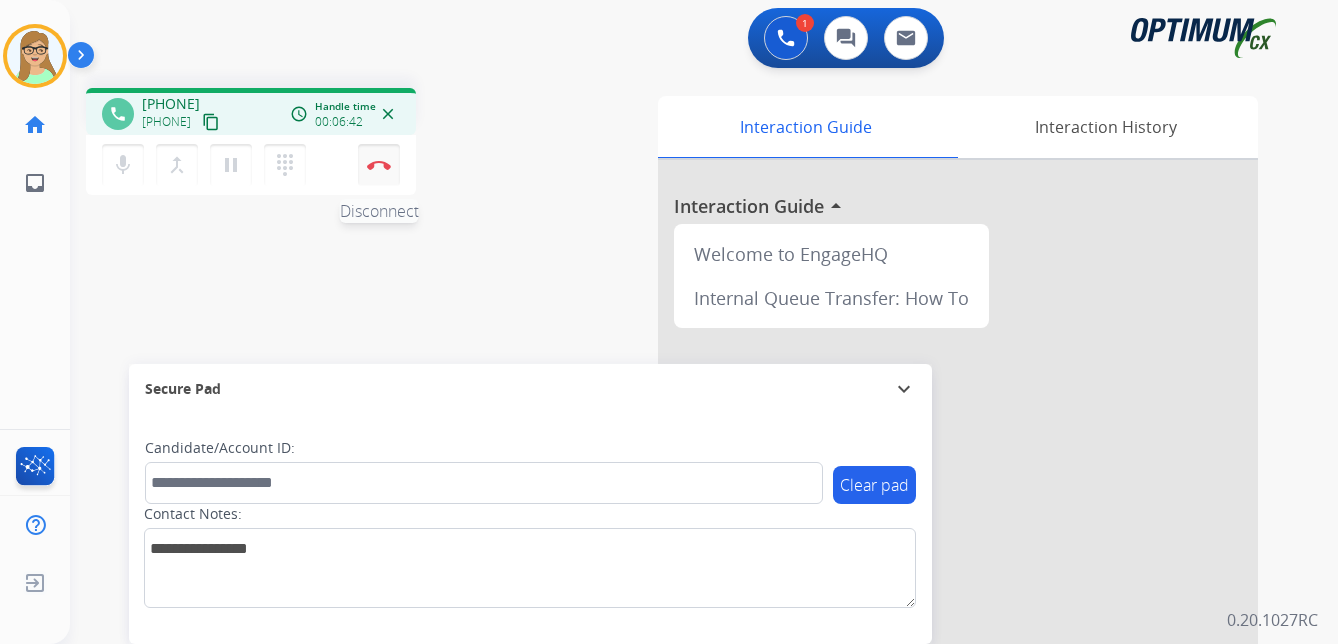 click at bounding box center (379, 165) 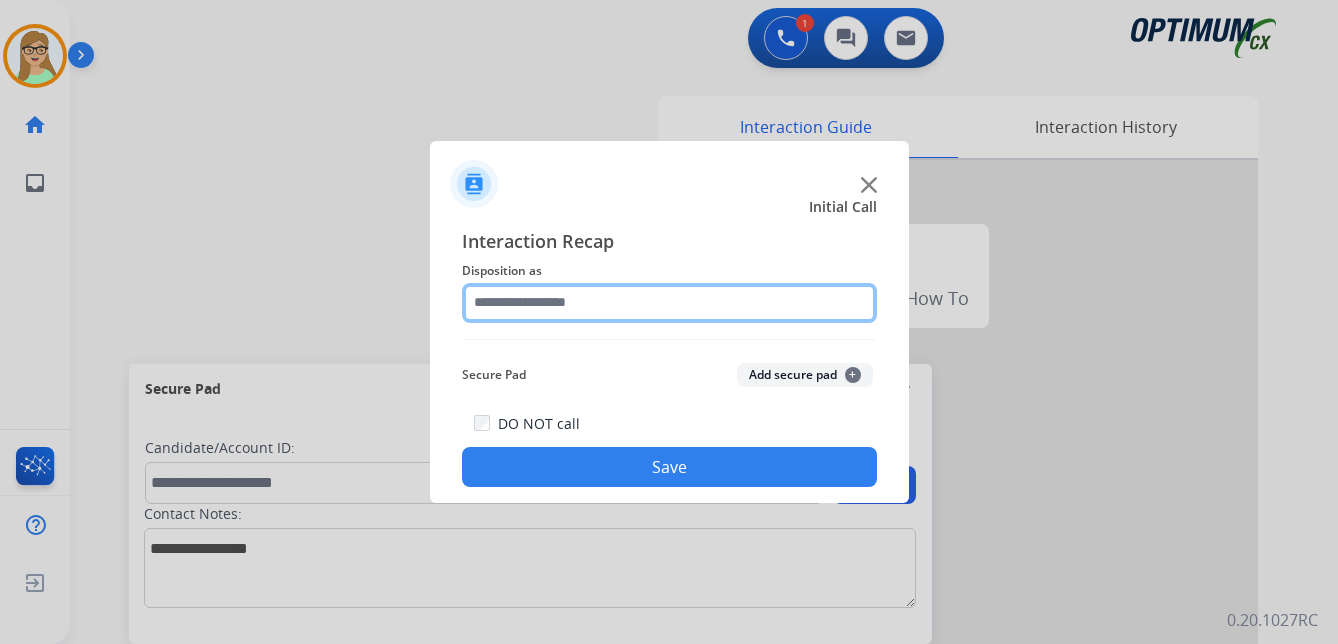 click 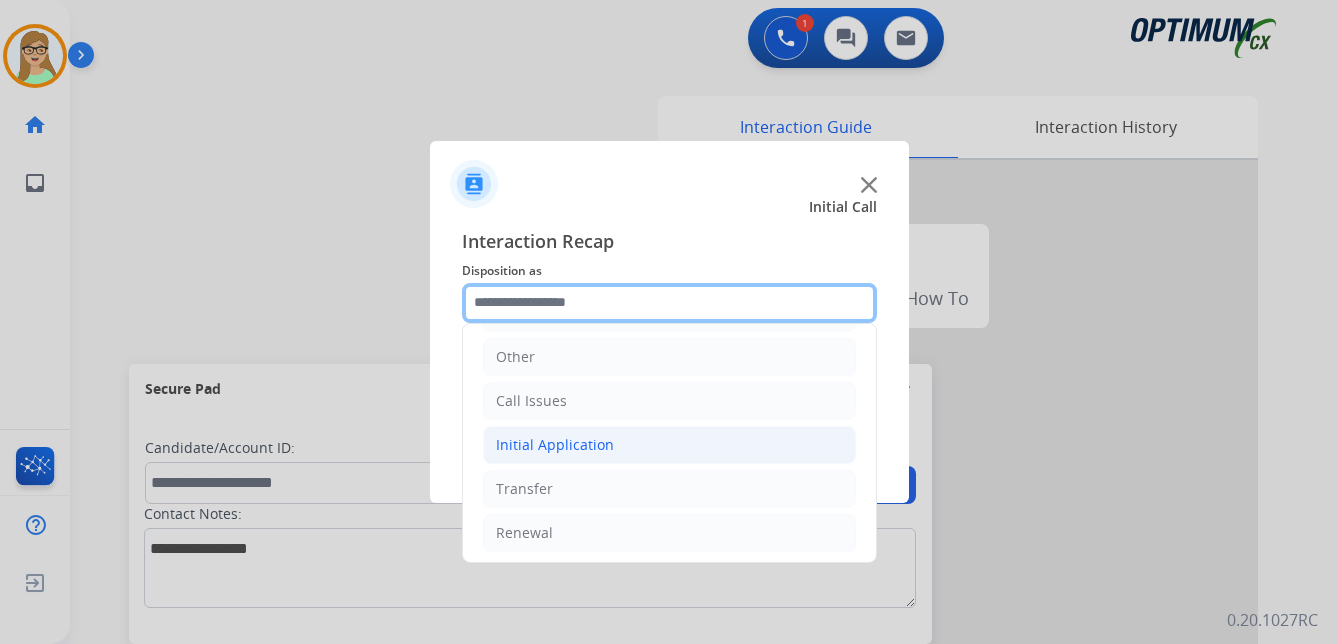 scroll, scrollTop: 136, scrollLeft: 0, axis: vertical 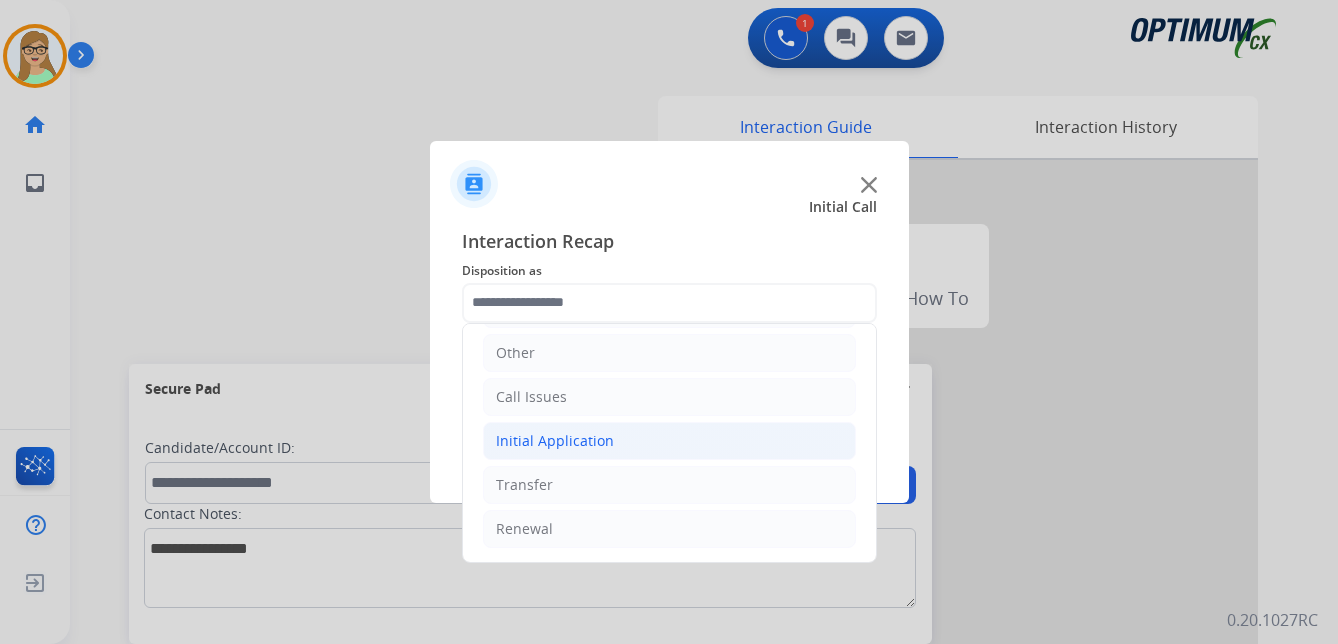 click on "Initial Application" 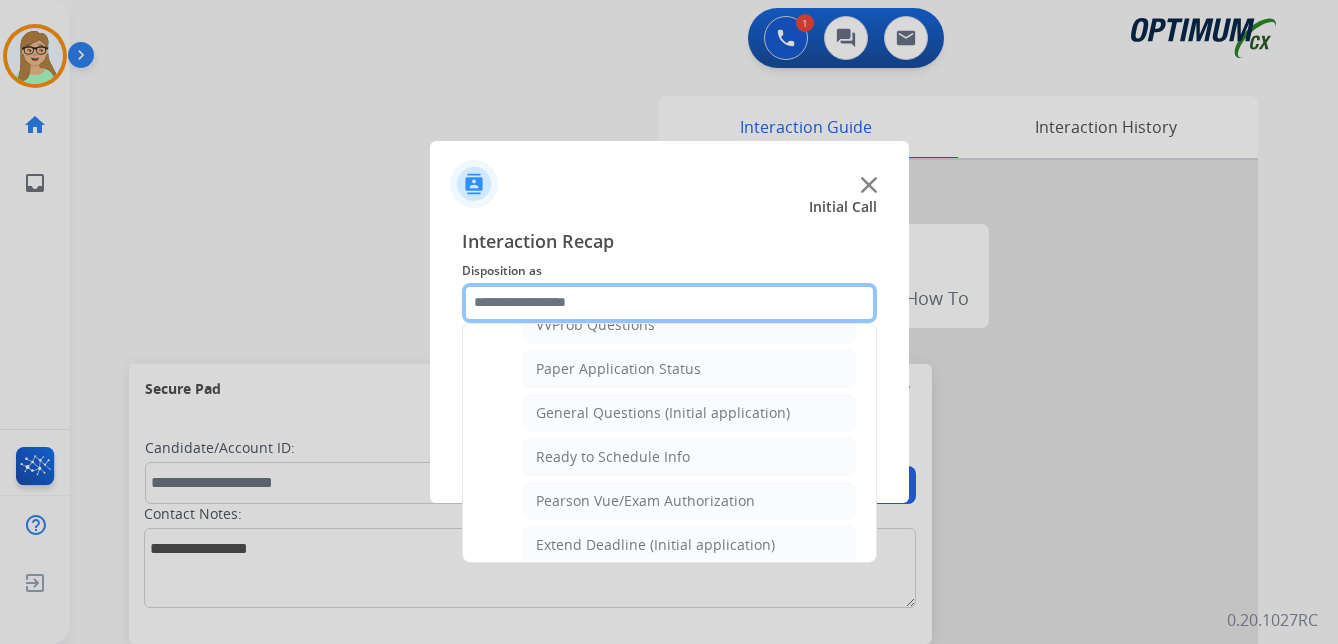 scroll, scrollTop: 1136, scrollLeft: 0, axis: vertical 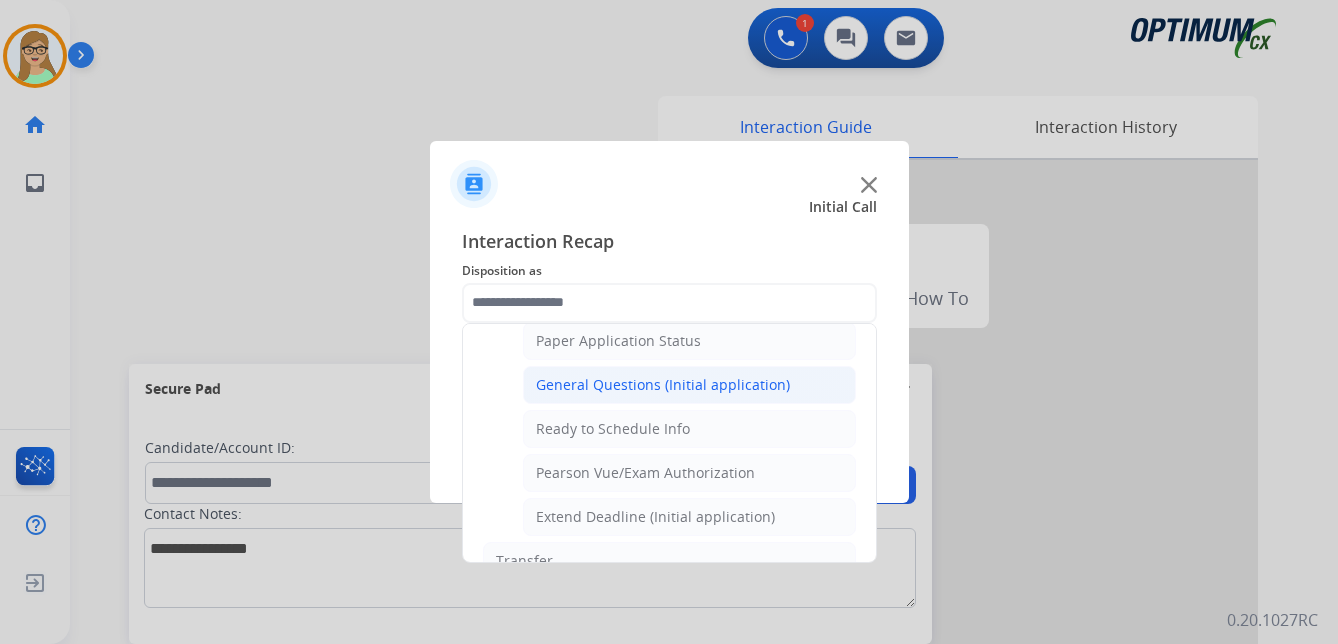 click on "General Questions (Initial application)" 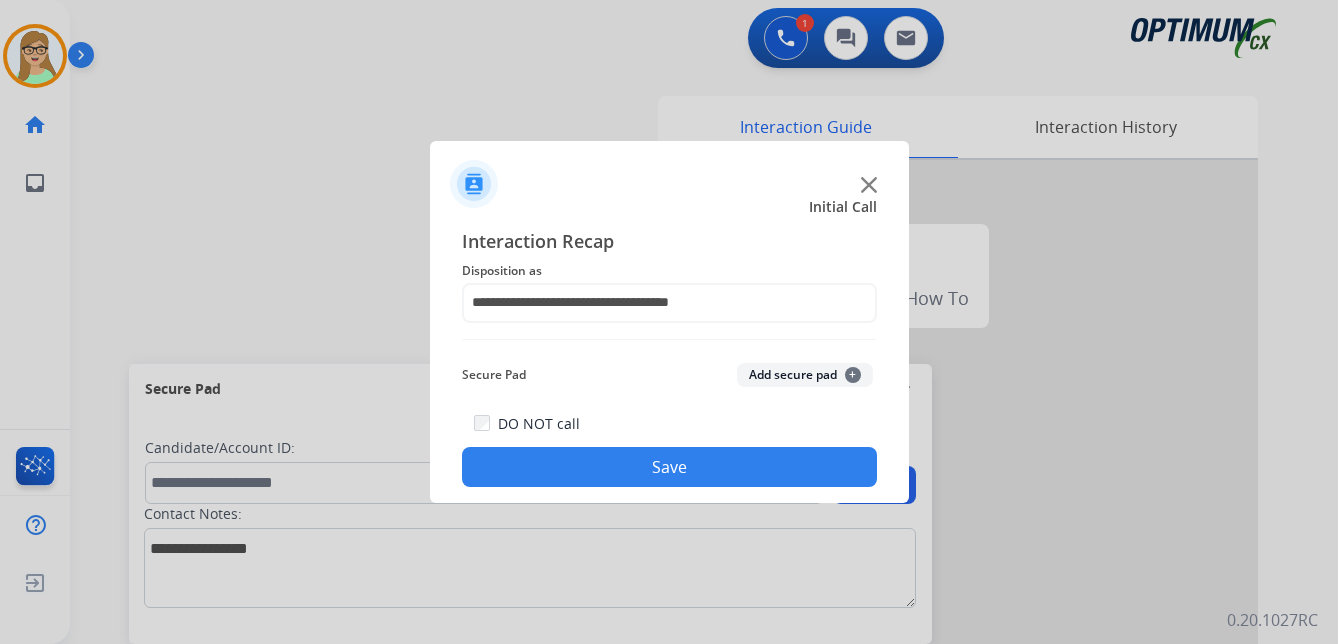 click on "Save" 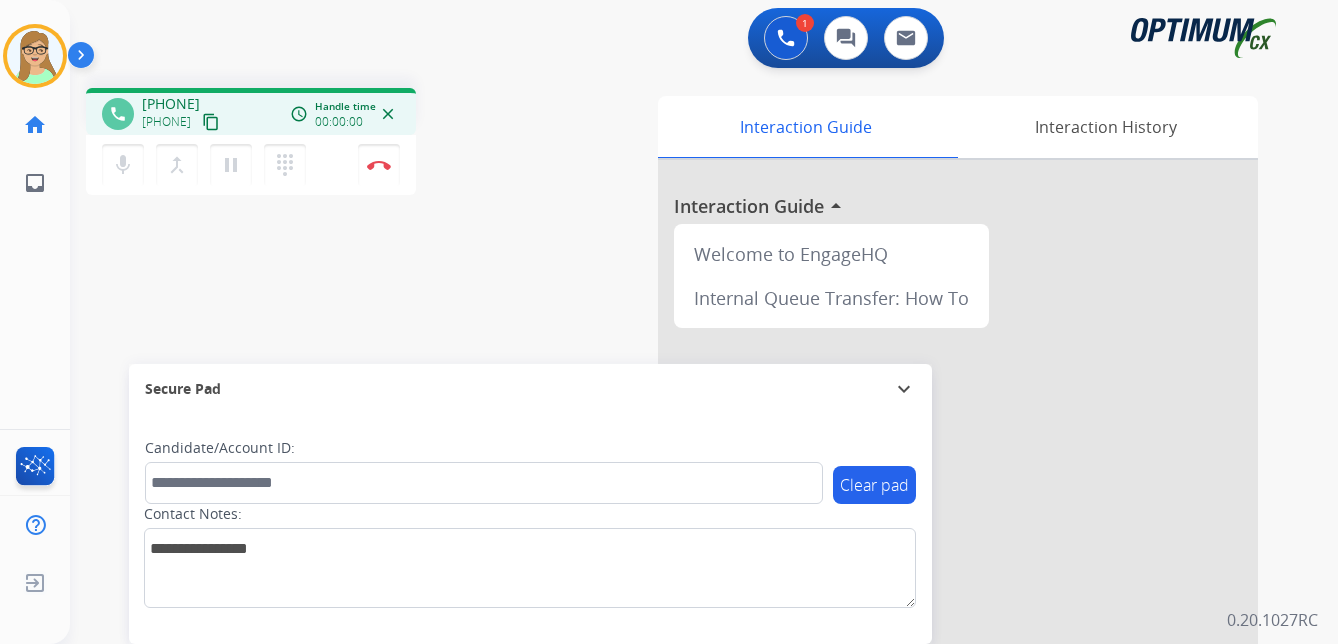 click on "content_copy" at bounding box center [211, 122] 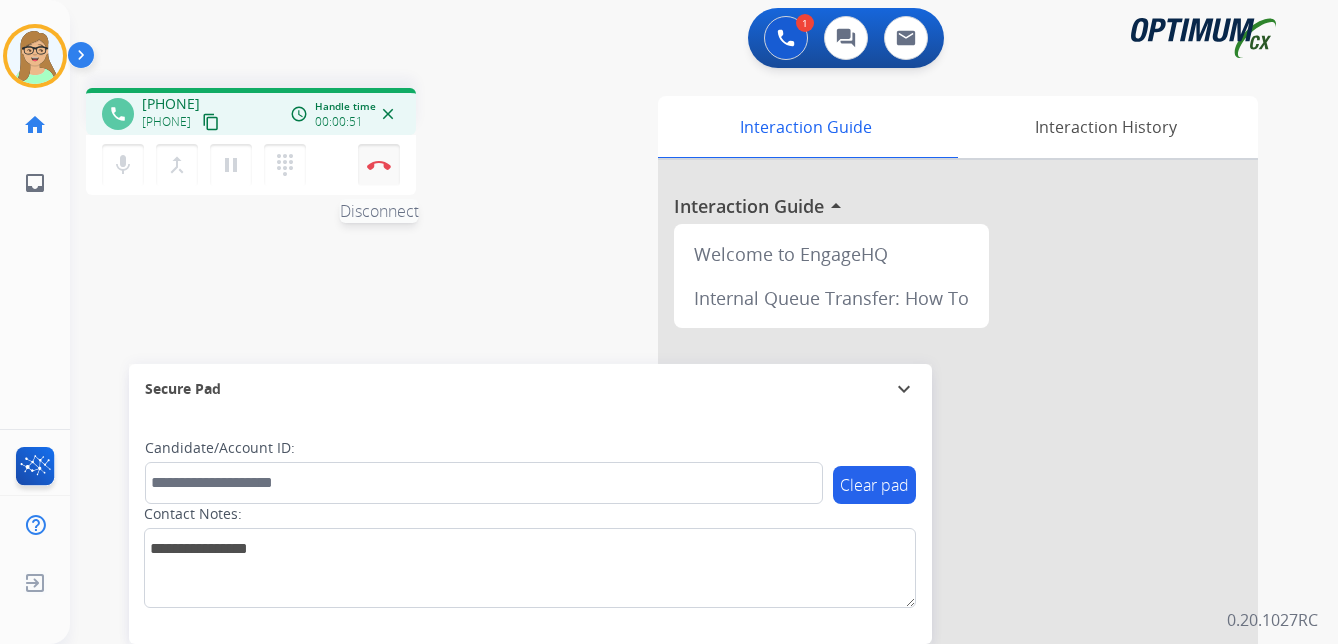 click on "Disconnect" at bounding box center (379, 165) 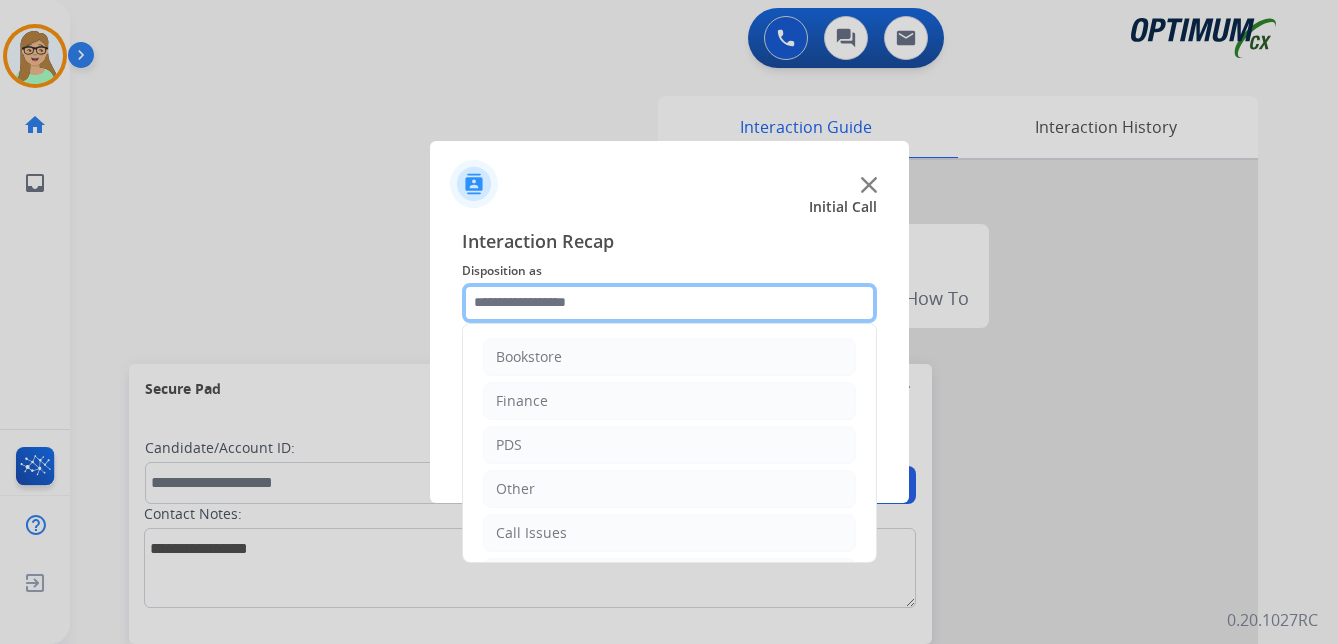 click 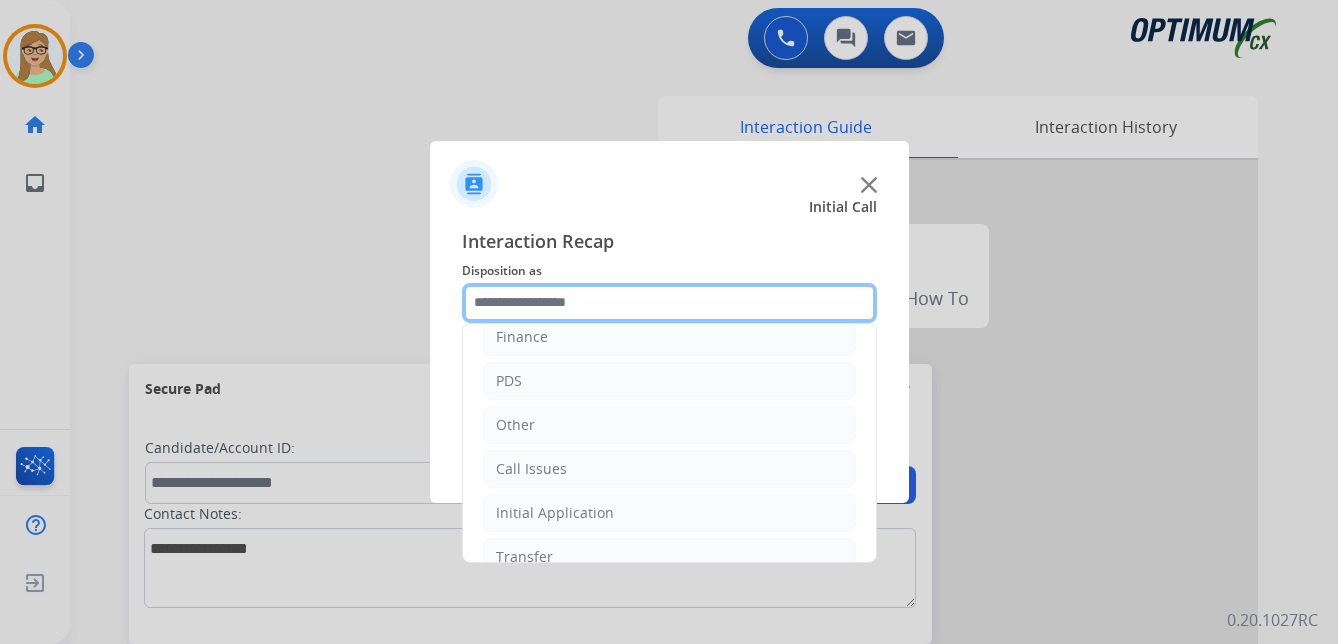 scroll, scrollTop: 100, scrollLeft: 0, axis: vertical 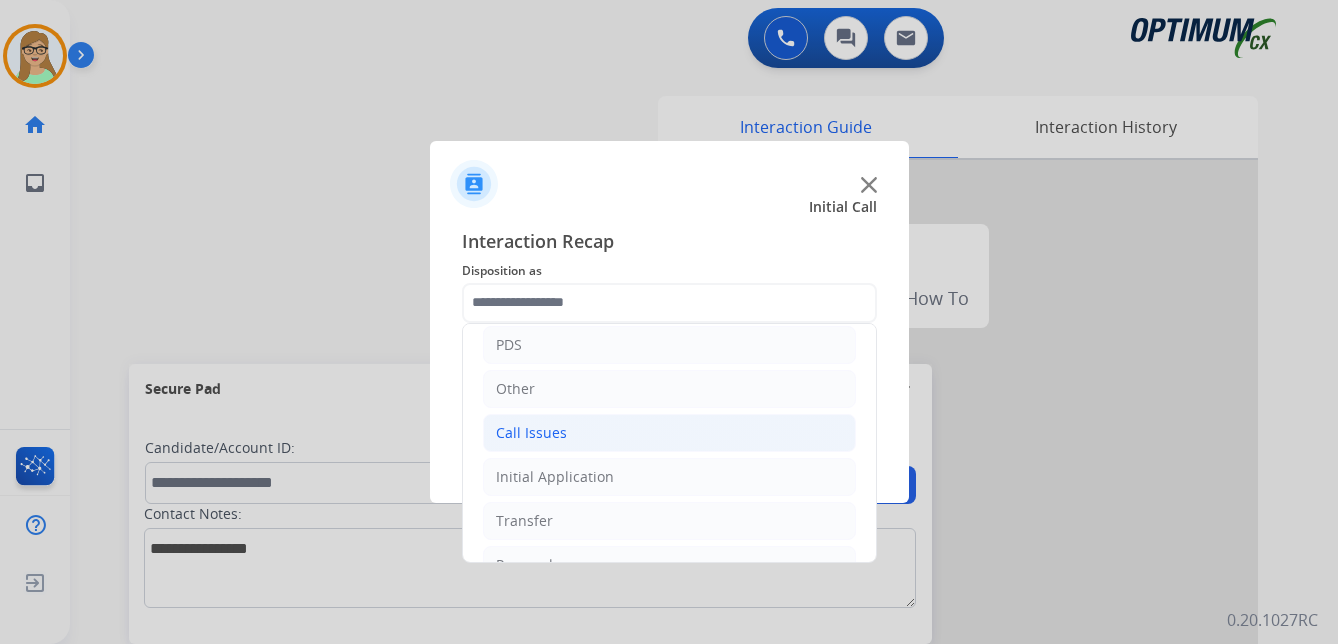 click on "Call Issues" 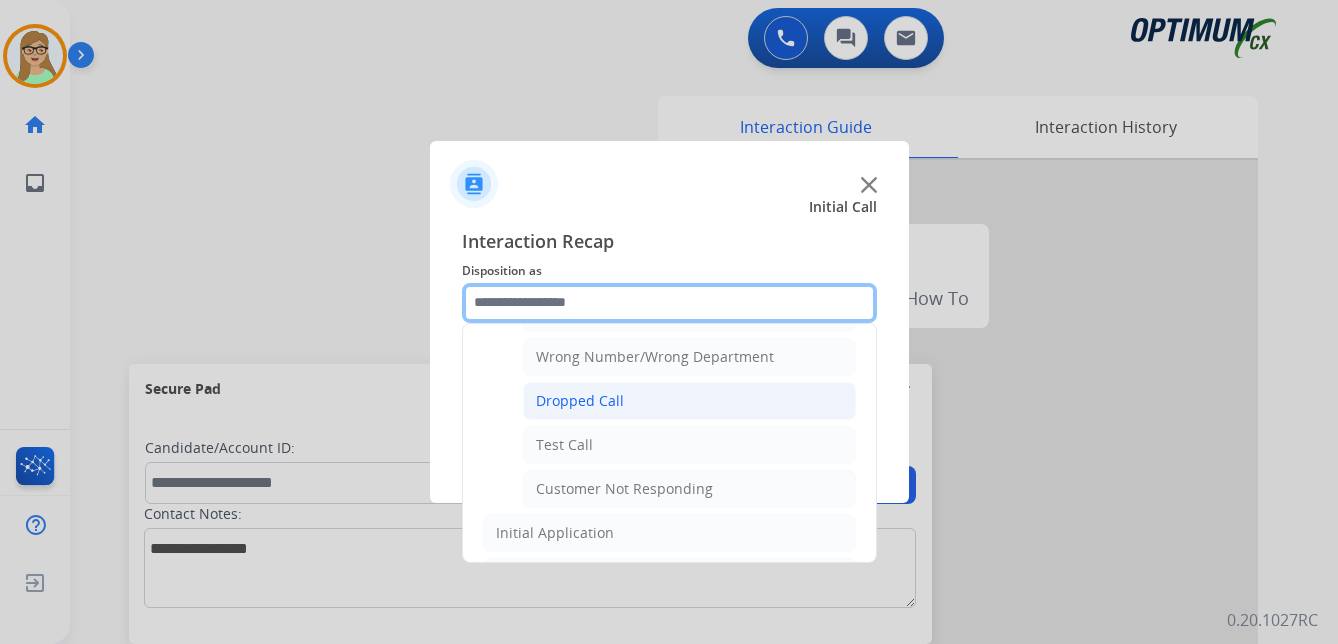 scroll, scrollTop: 300, scrollLeft: 0, axis: vertical 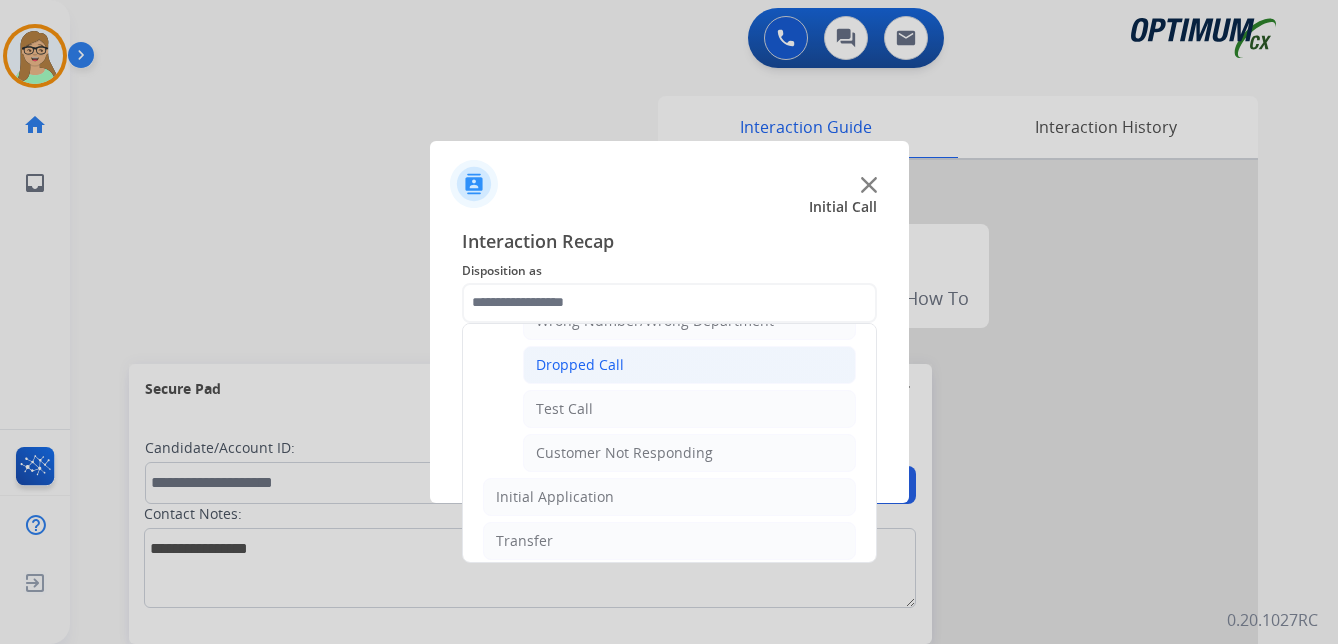 click on "Dropped Call" 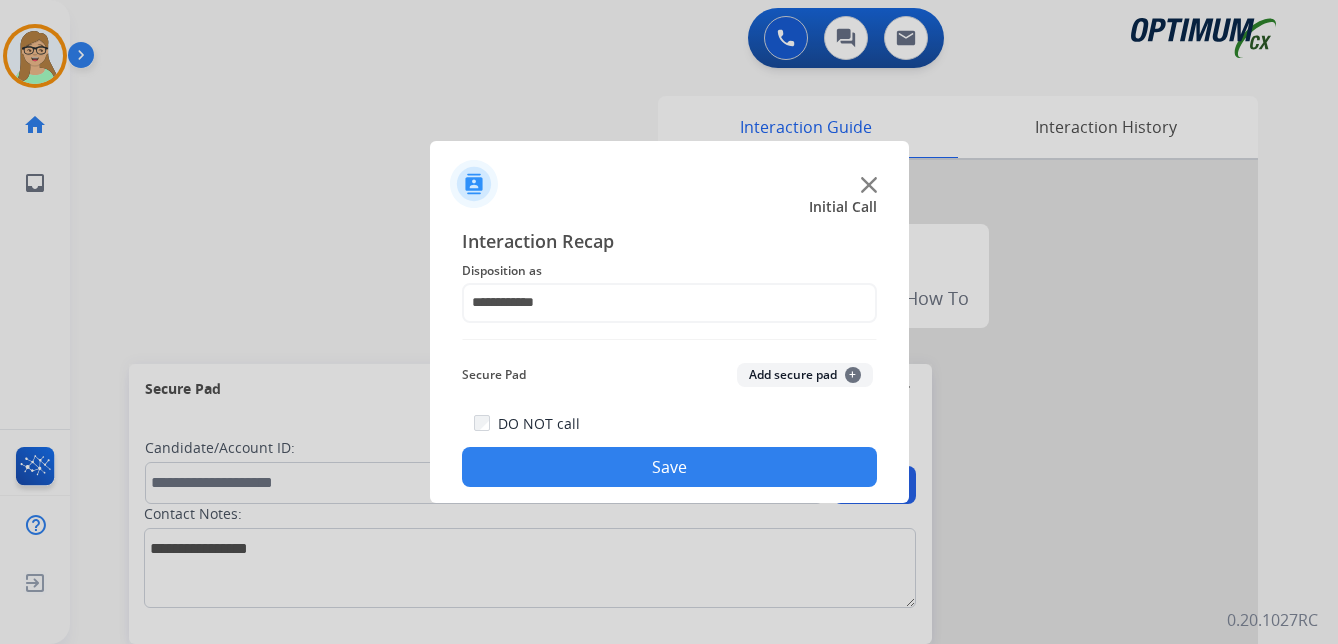 click on "Save" 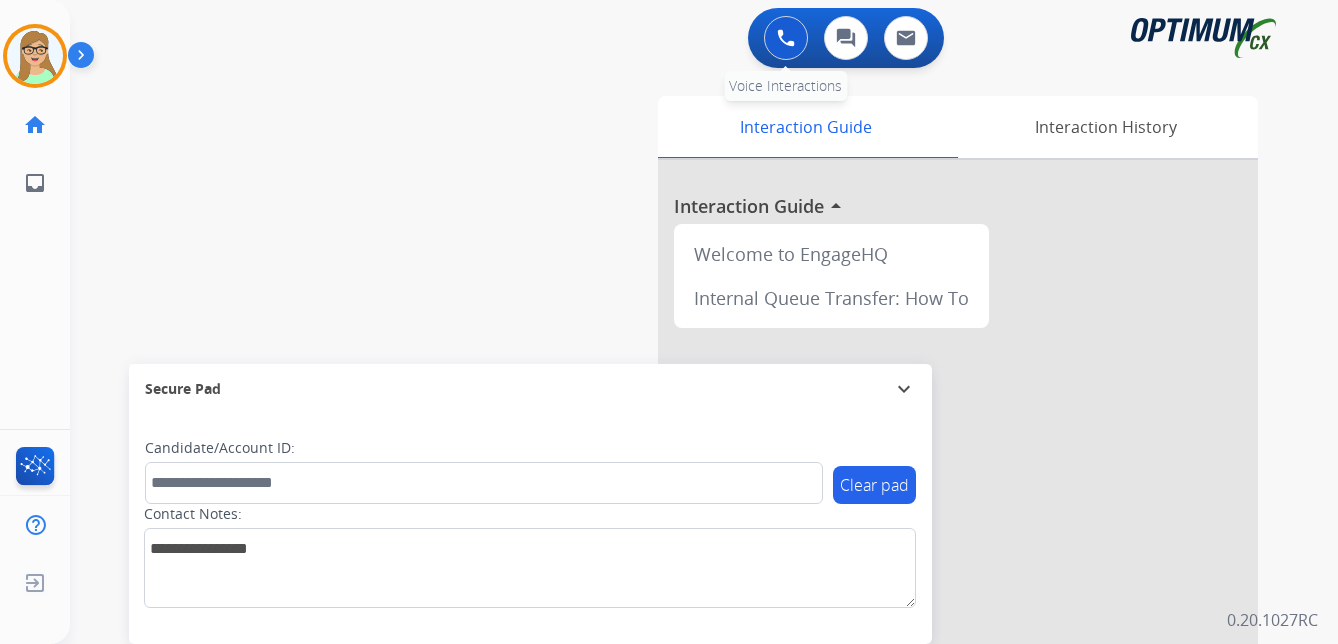 click at bounding box center (786, 38) 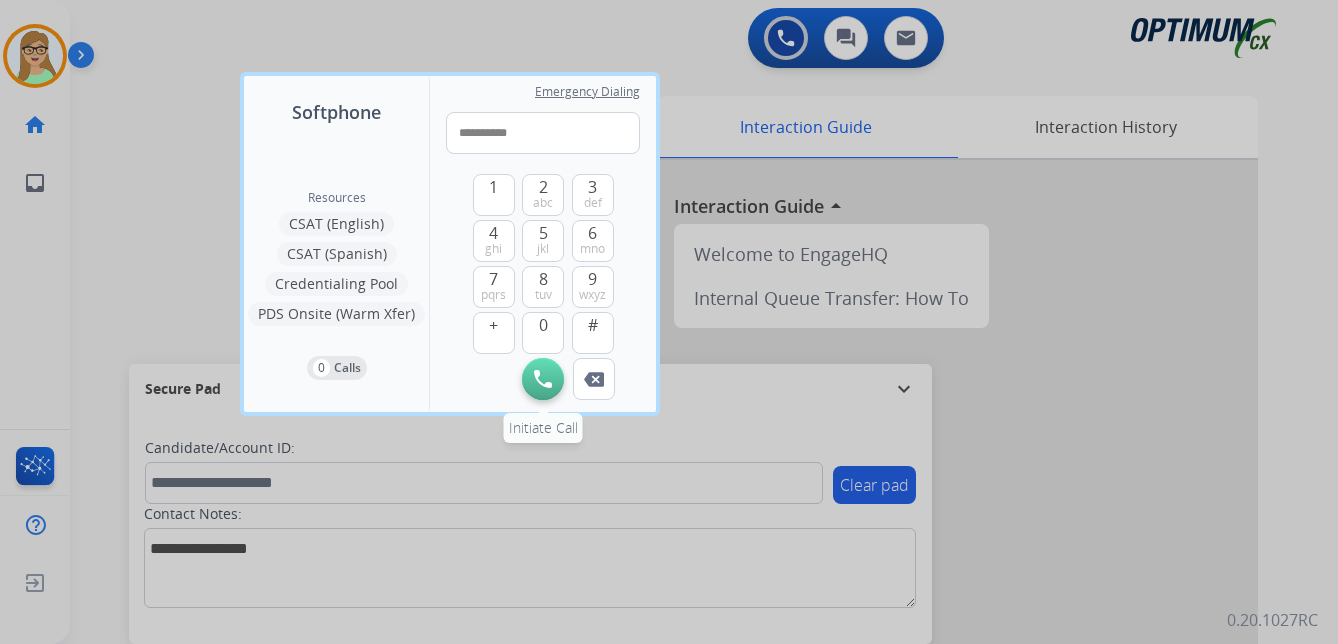 type on "**********" 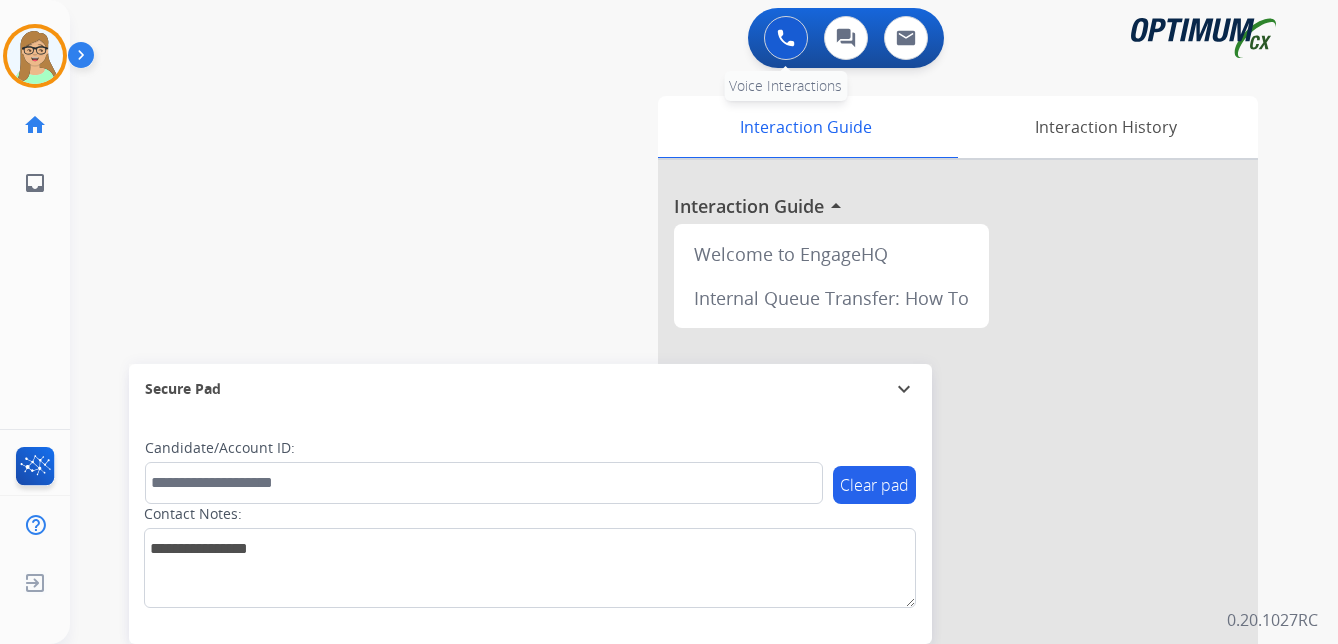 click at bounding box center [786, 38] 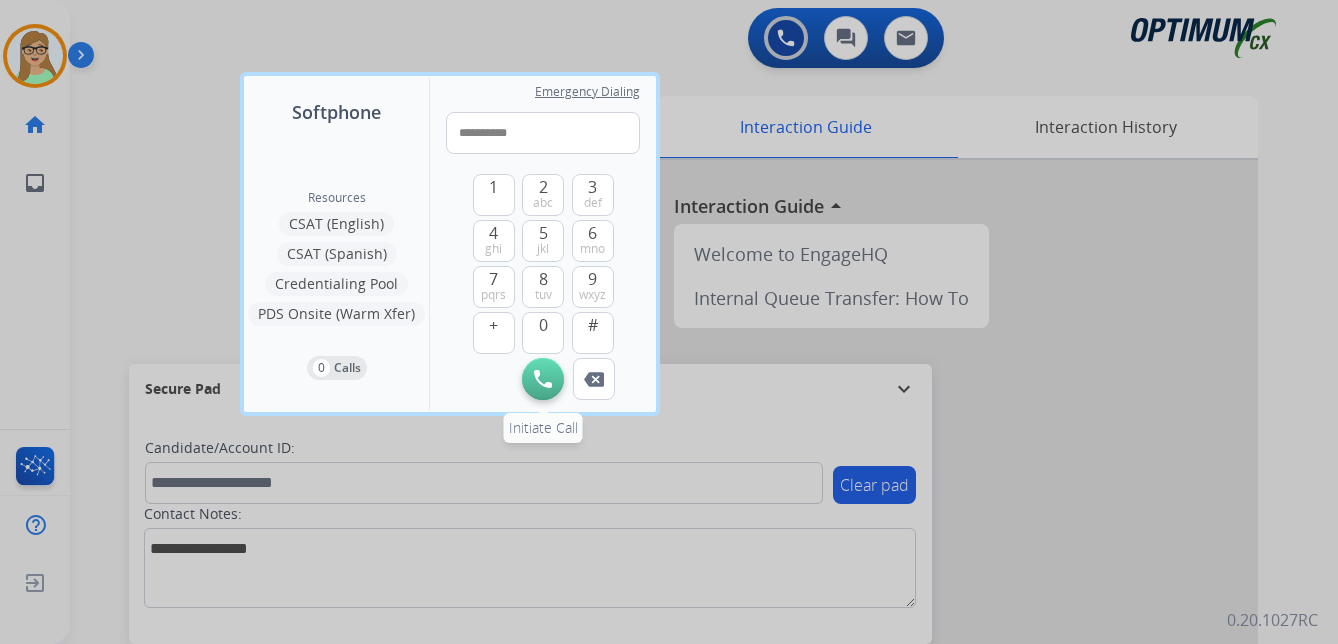 type on "**********" 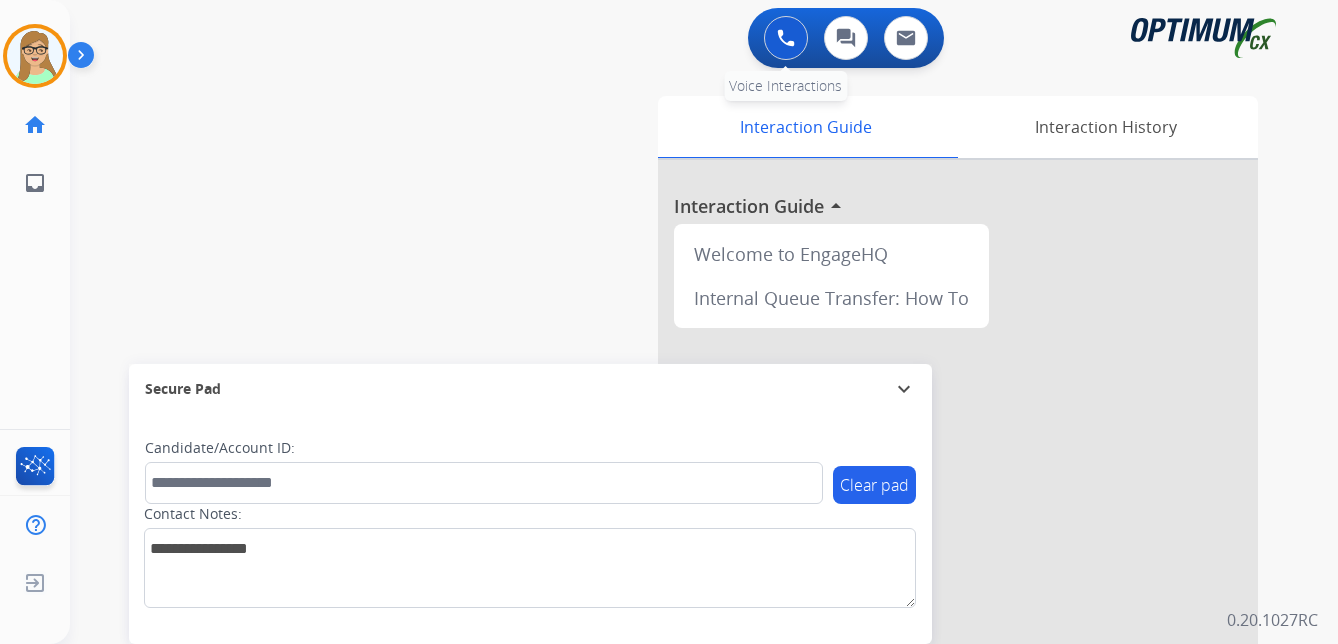 click at bounding box center [786, 38] 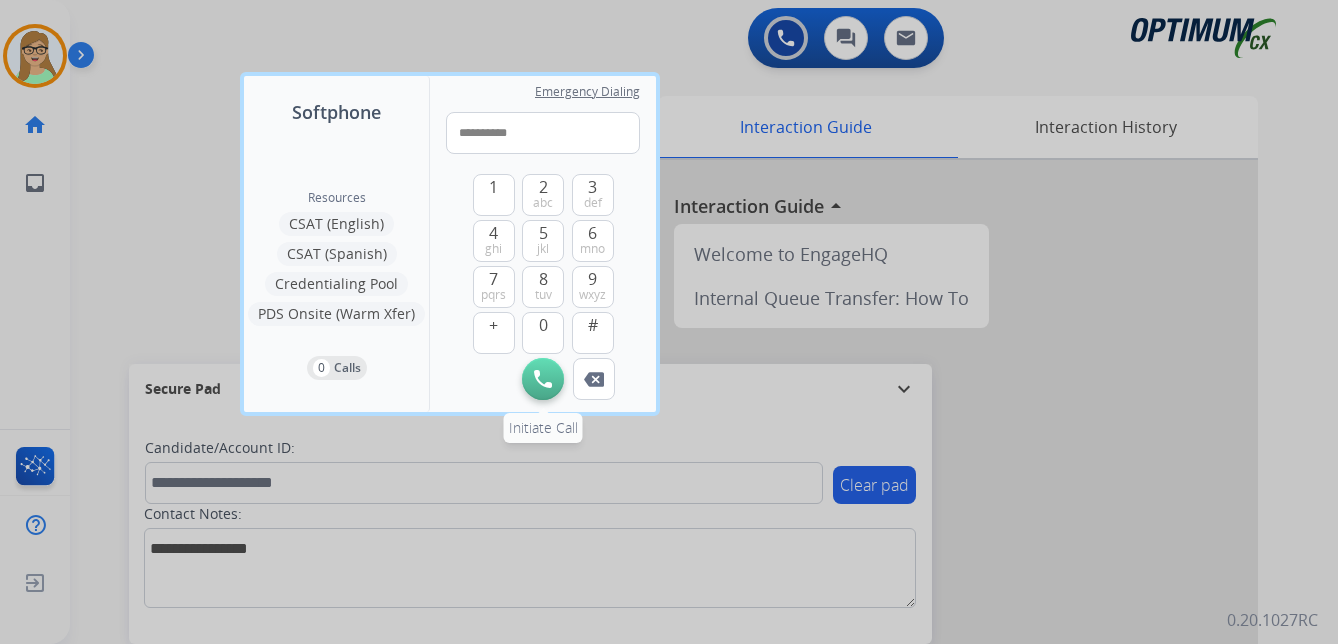 type on "**********" 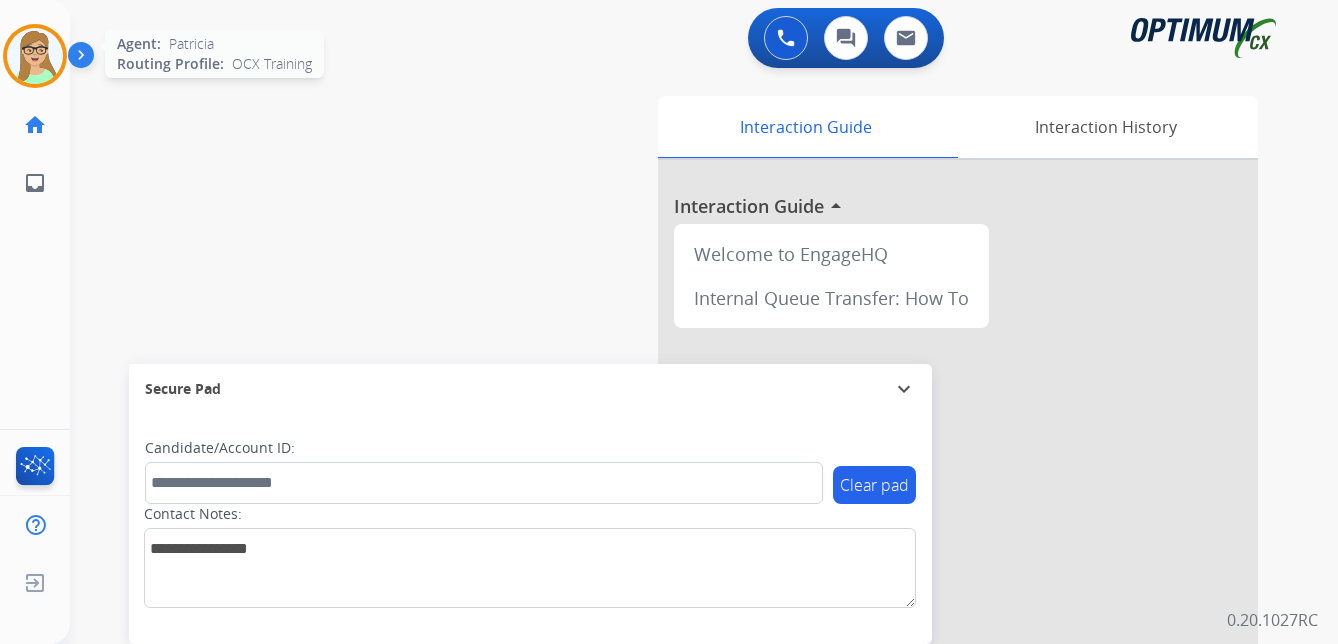 click at bounding box center [35, 56] 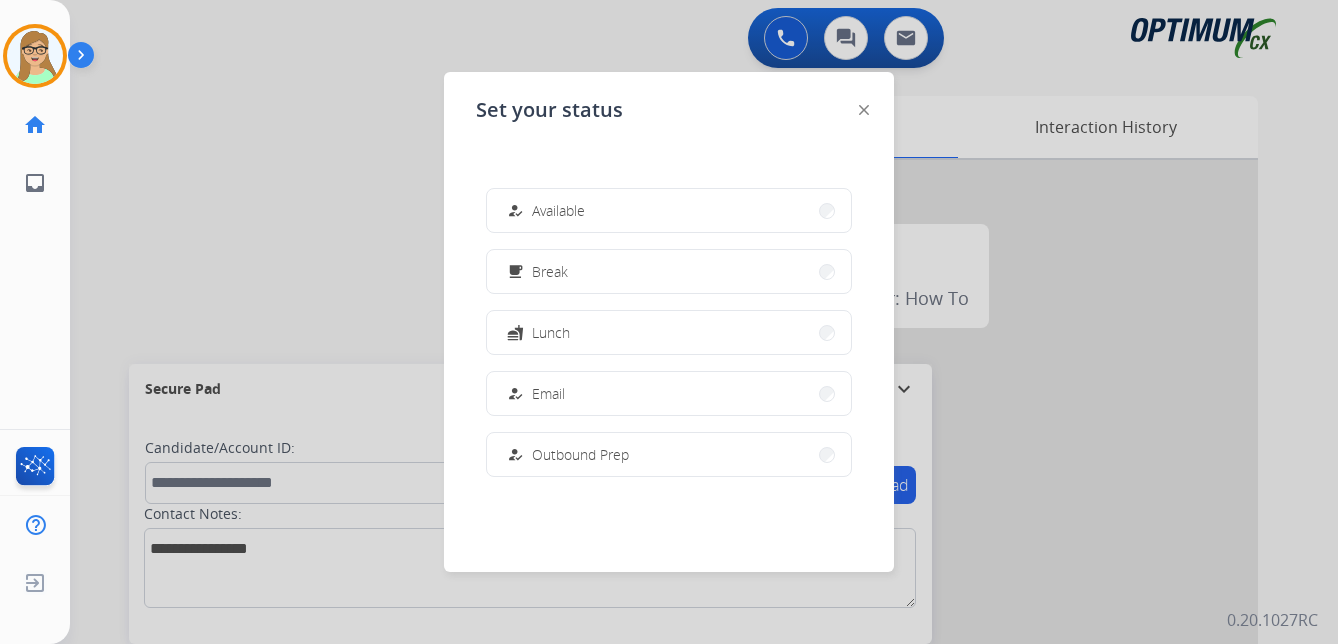 drag, startPoint x: 296, startPoint y: 215, endPoint x: 573, endPoint y: 159, distance: 282.60397 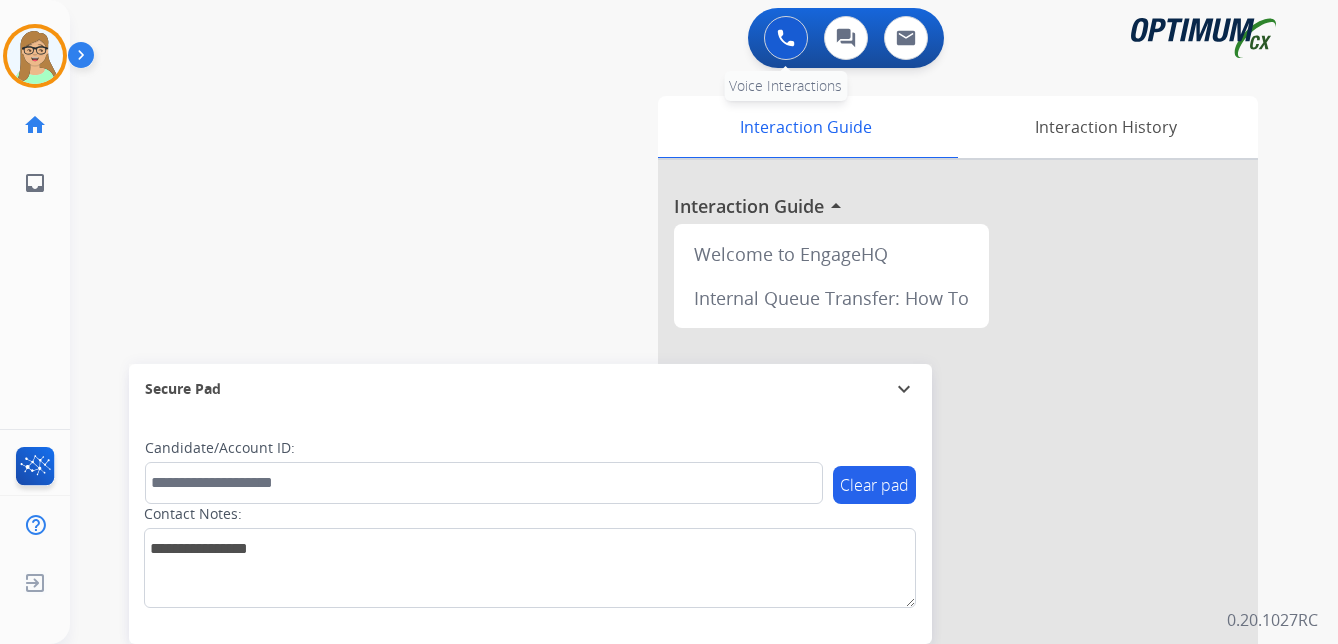 click at bounding box center (786, 38) 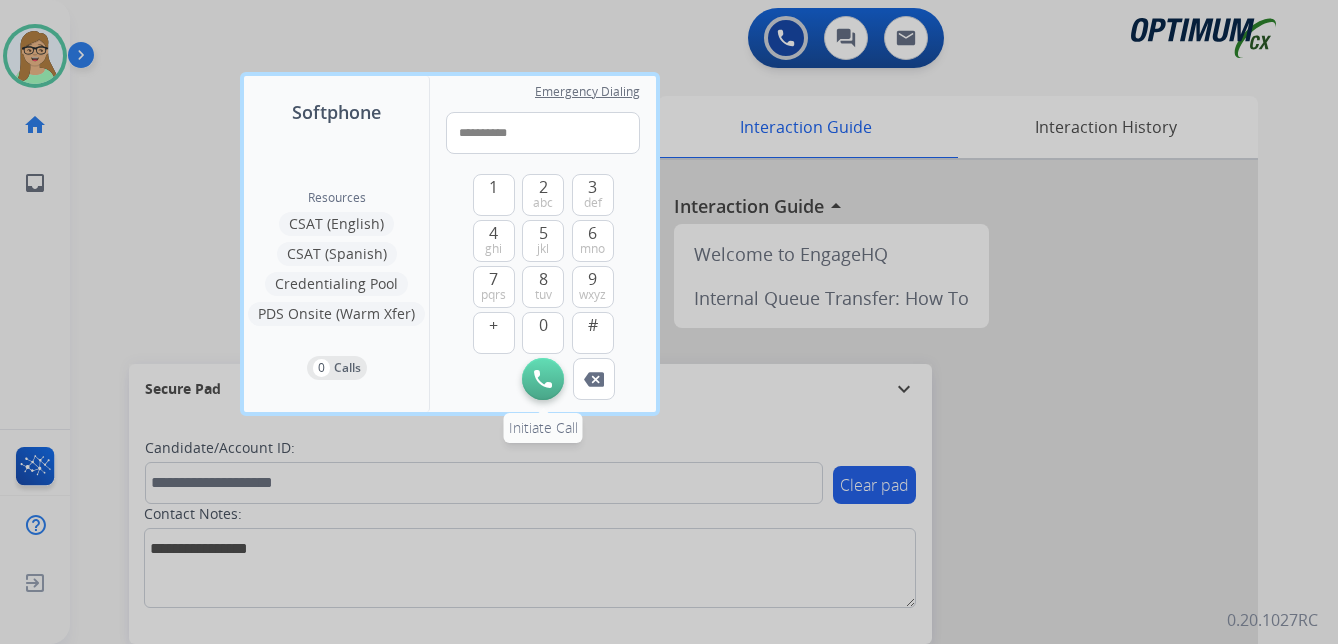 type on "**********" 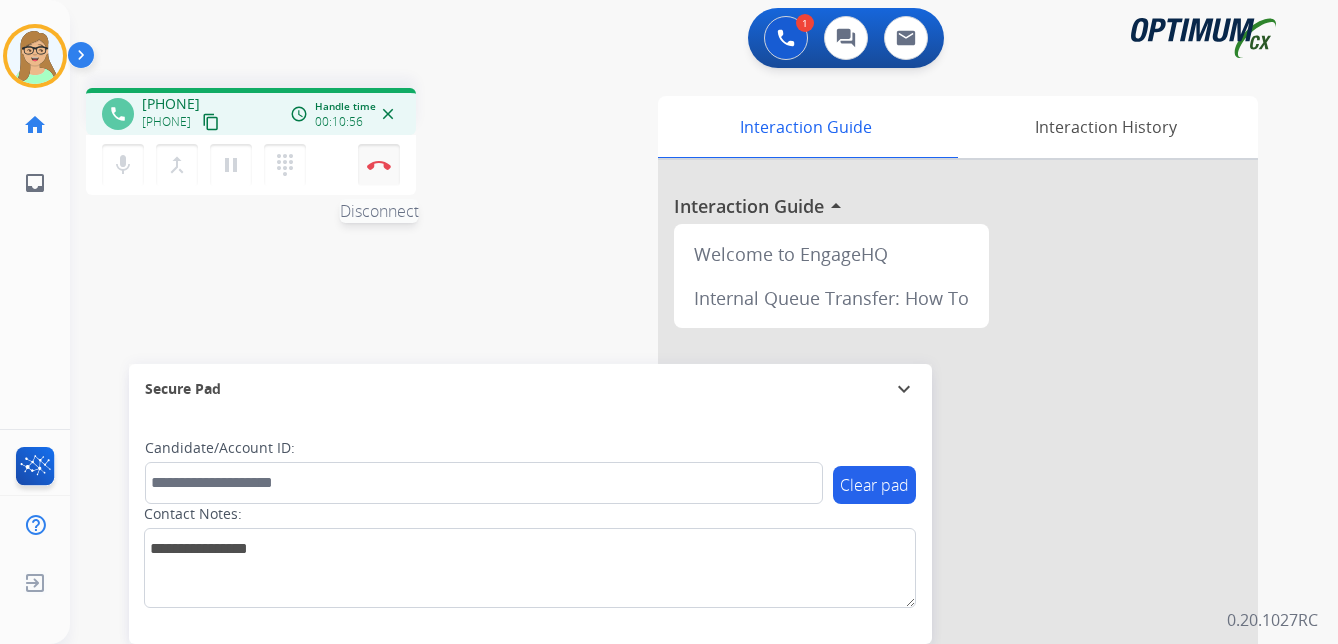 click at bounding box center (379, 165) 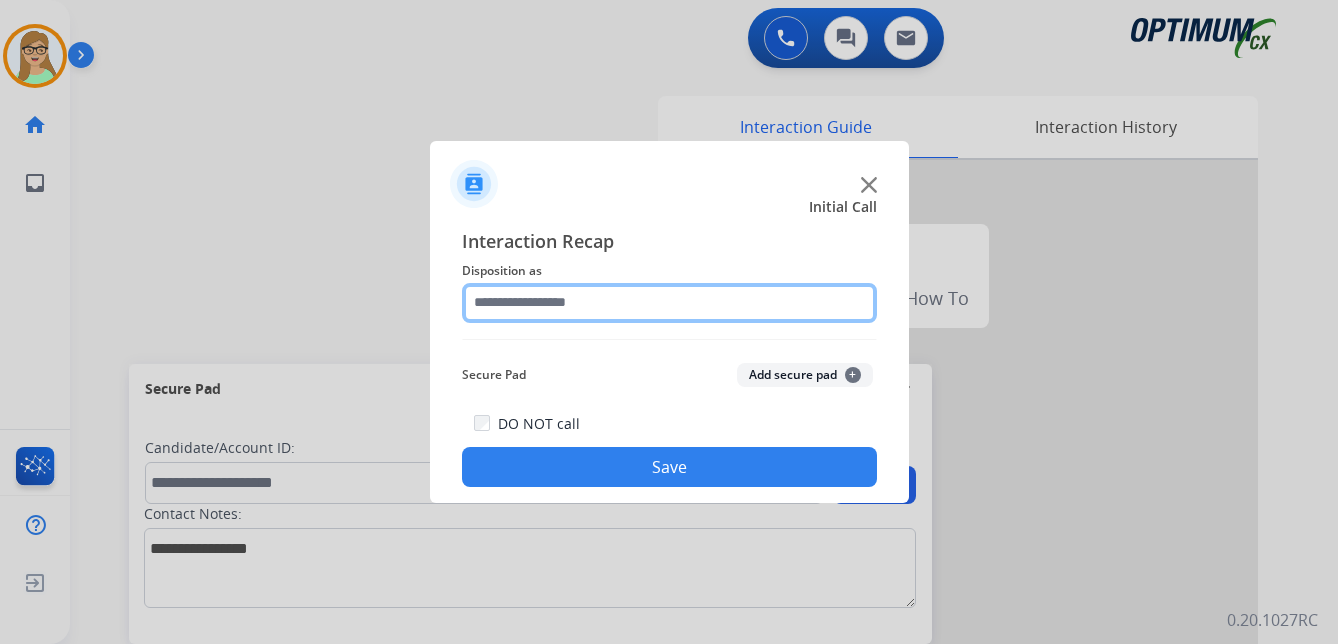 click 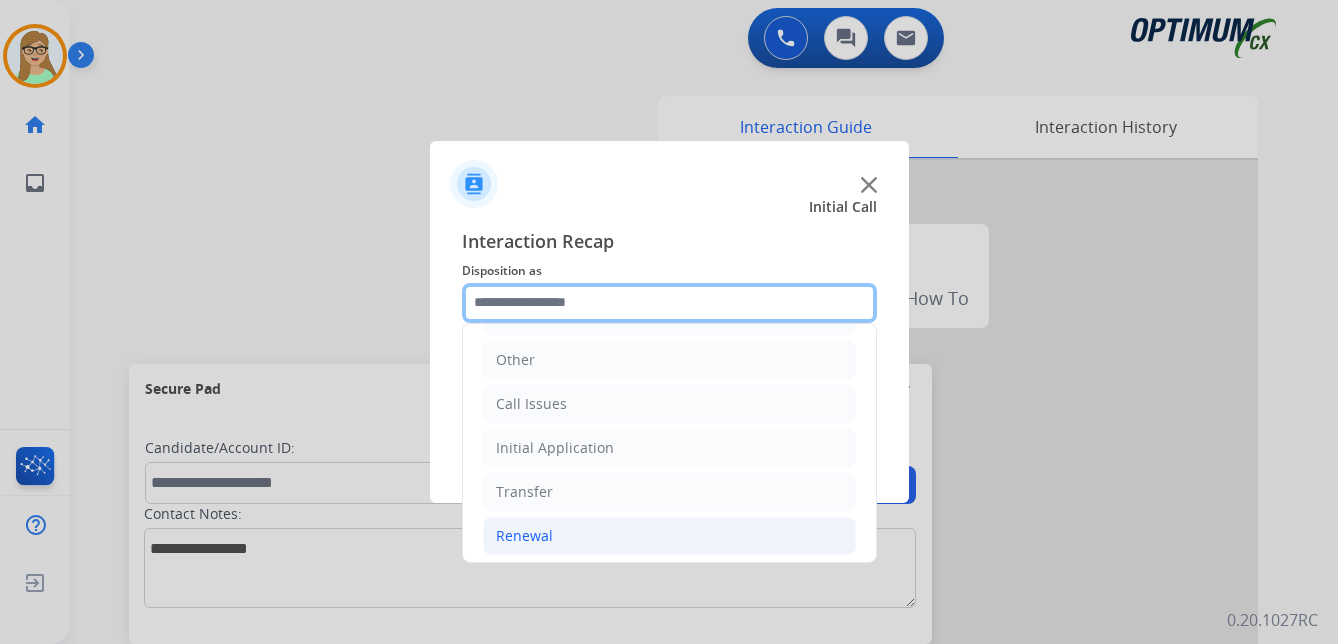 scroll, scrollTop: 136, scrollLeft: 0, axis: vertical 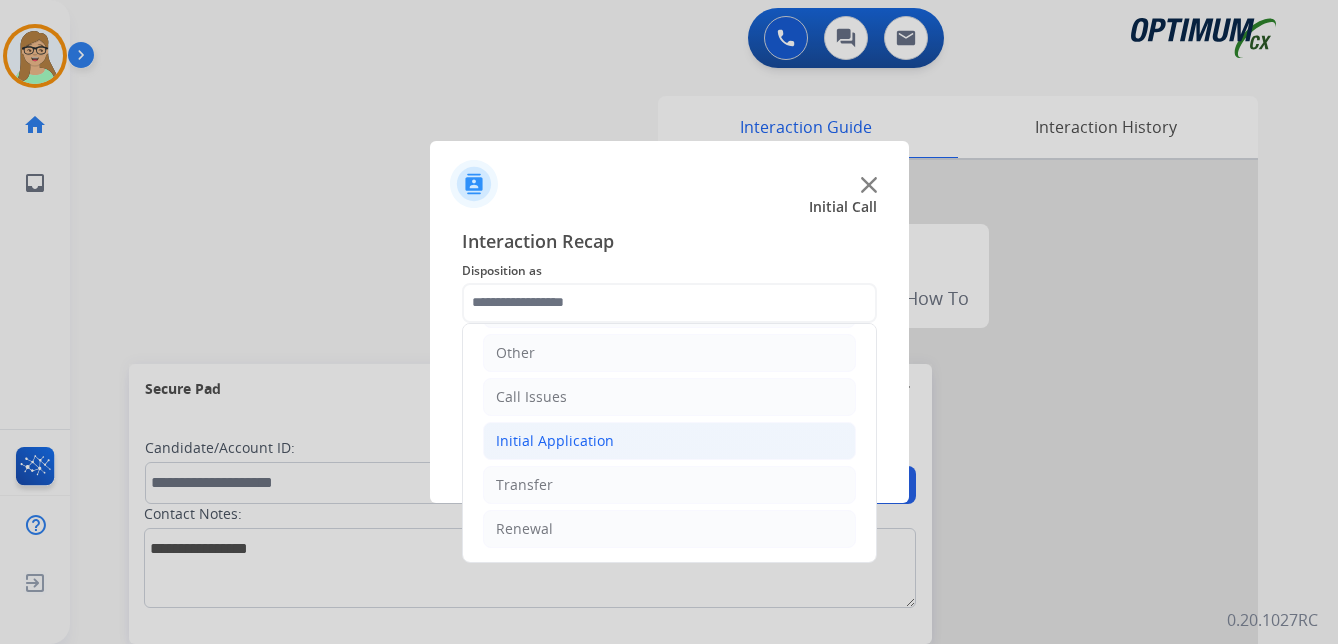 click on "Initial Application" 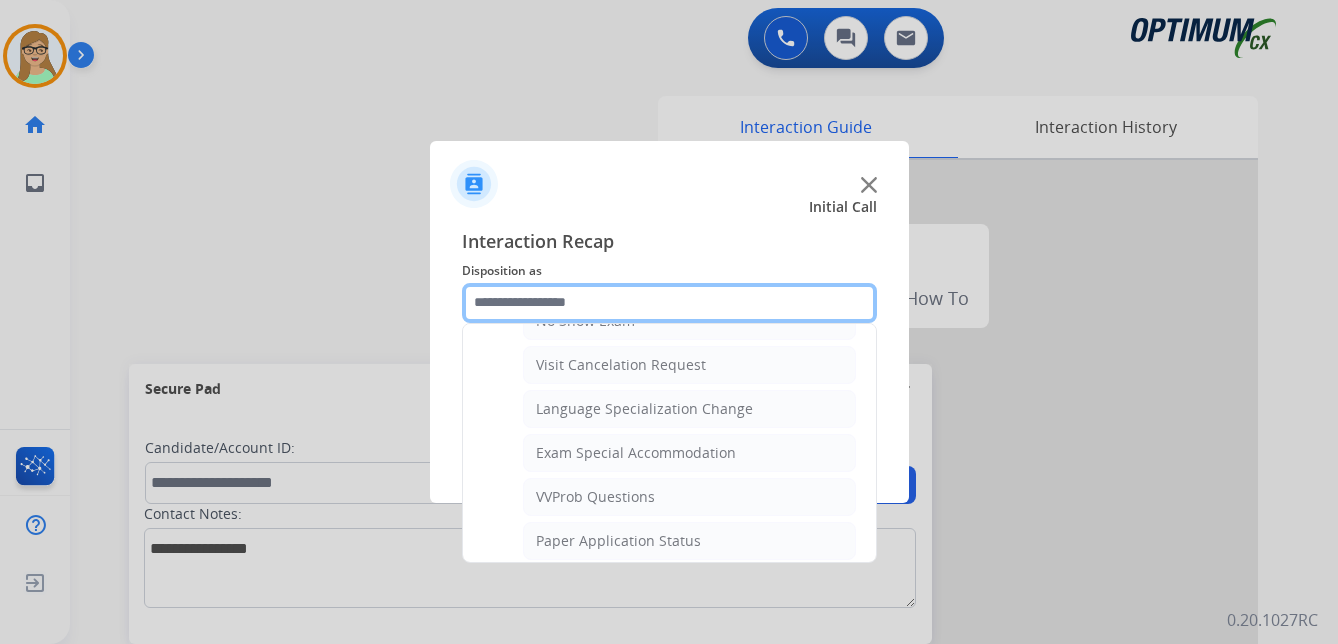 scroll, scrollTop: 1036, scrollLeft: 0, axis: vertical 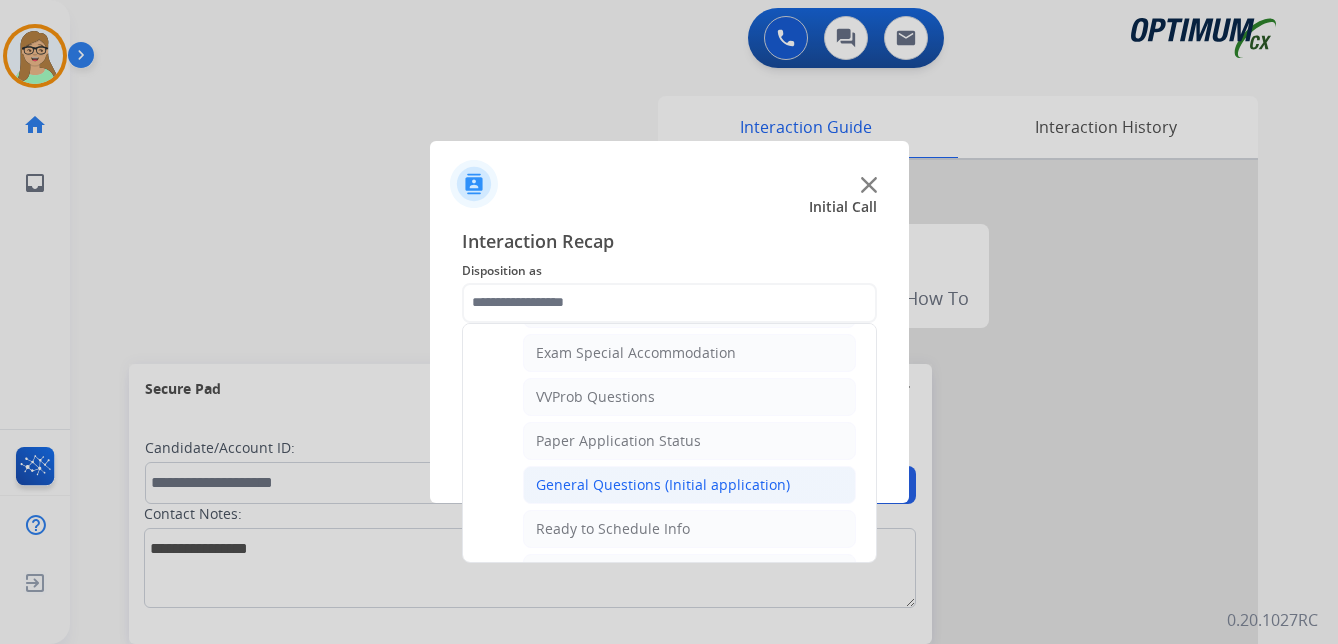 click on "General Questions (Initial application)" 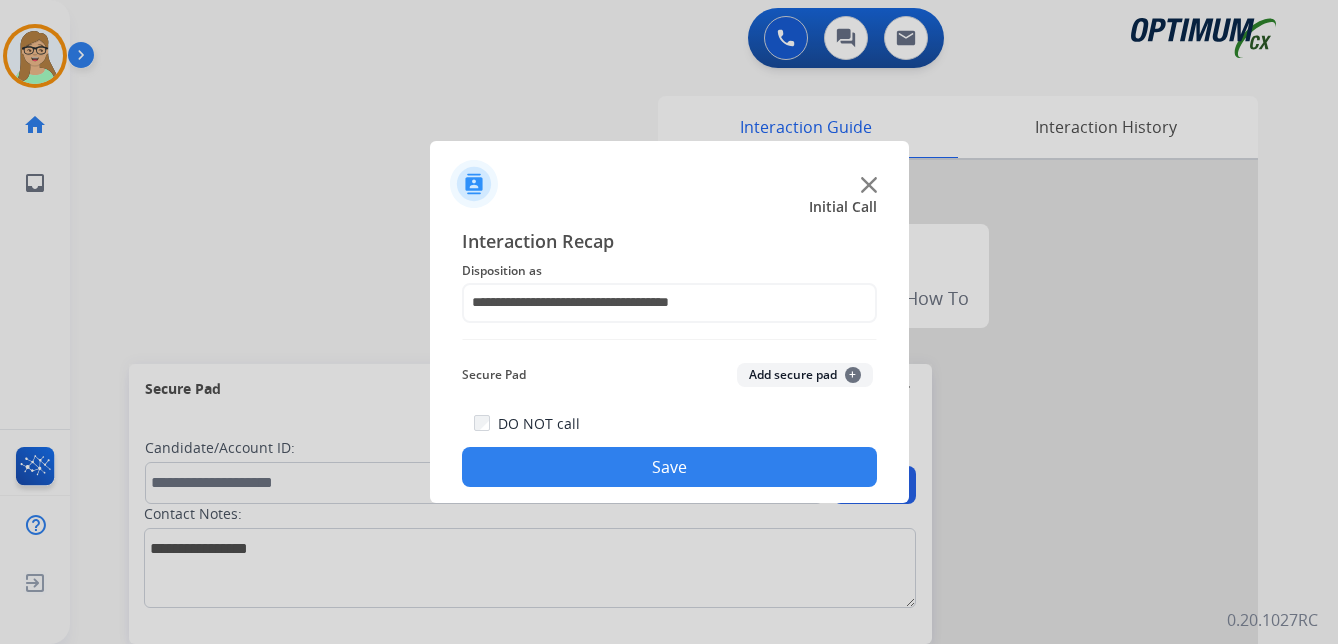 click on "Save" 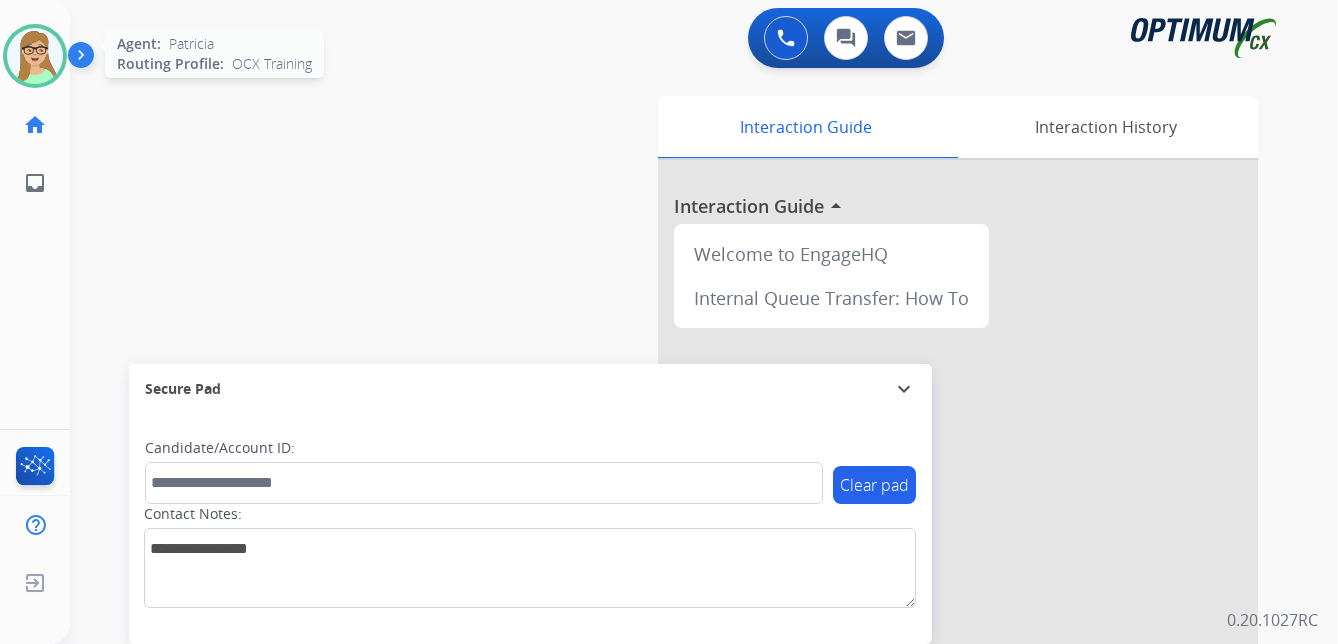 click at bounding box center [35, 56] 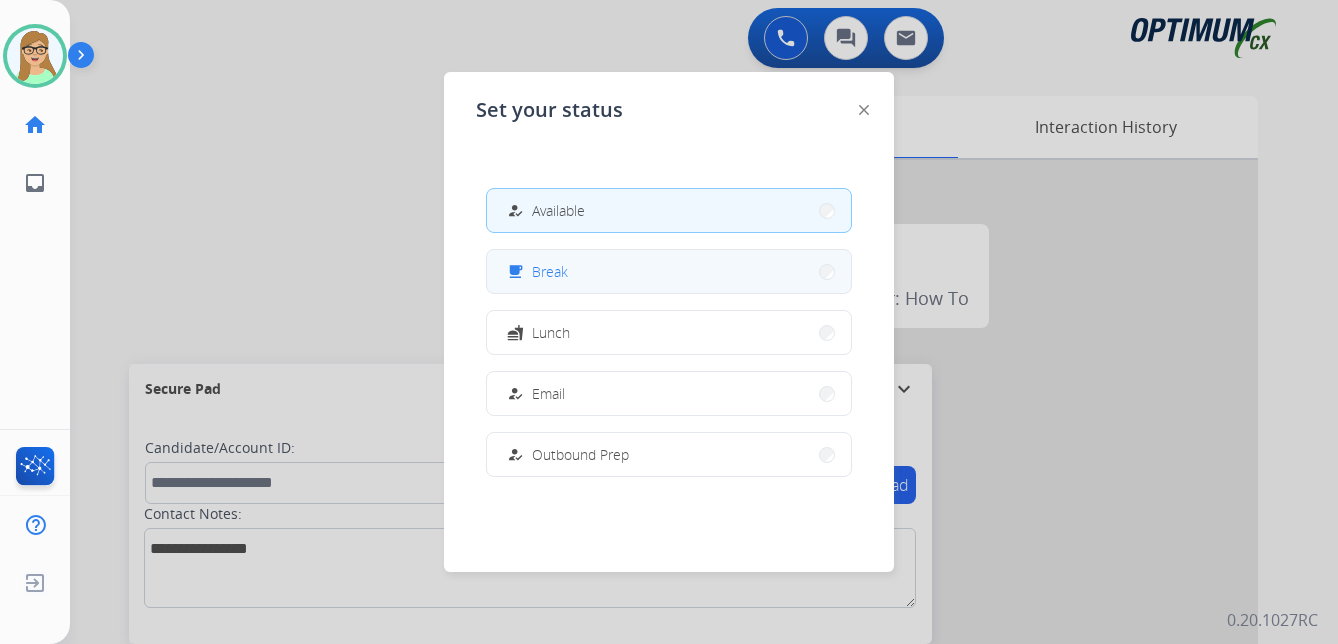 click on "Break" at bounding box center [550, 271] 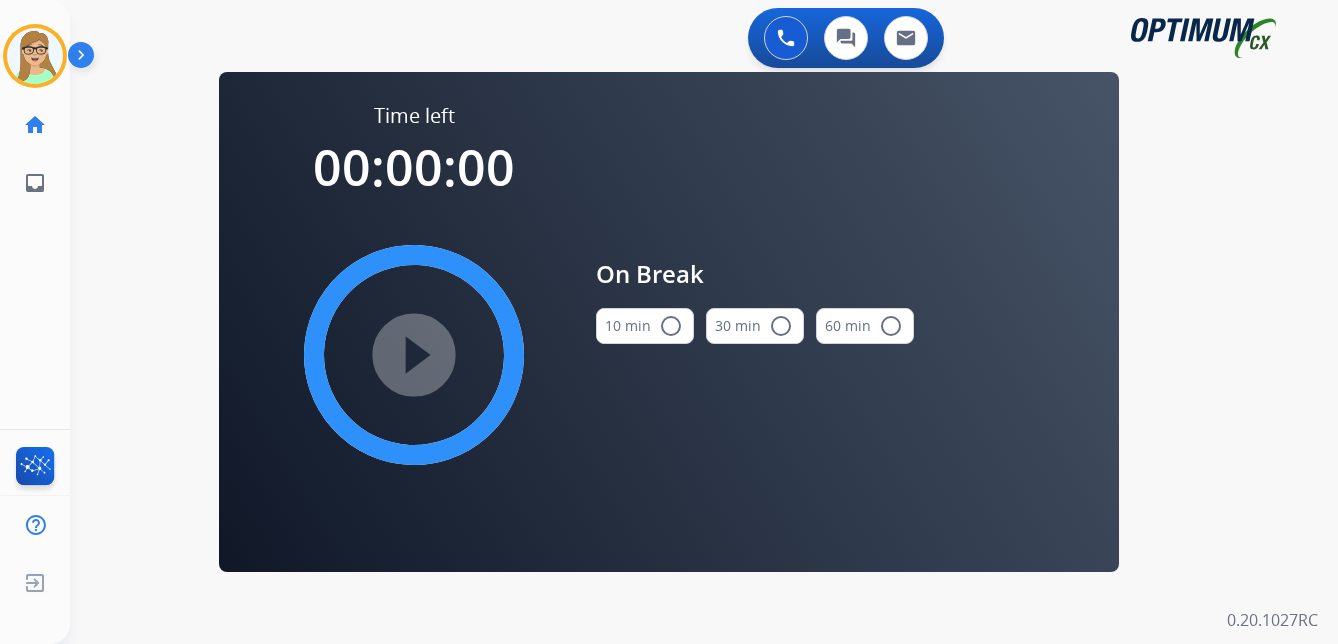 click on "radio_button_unchecked" at bounding box center (671, 326) 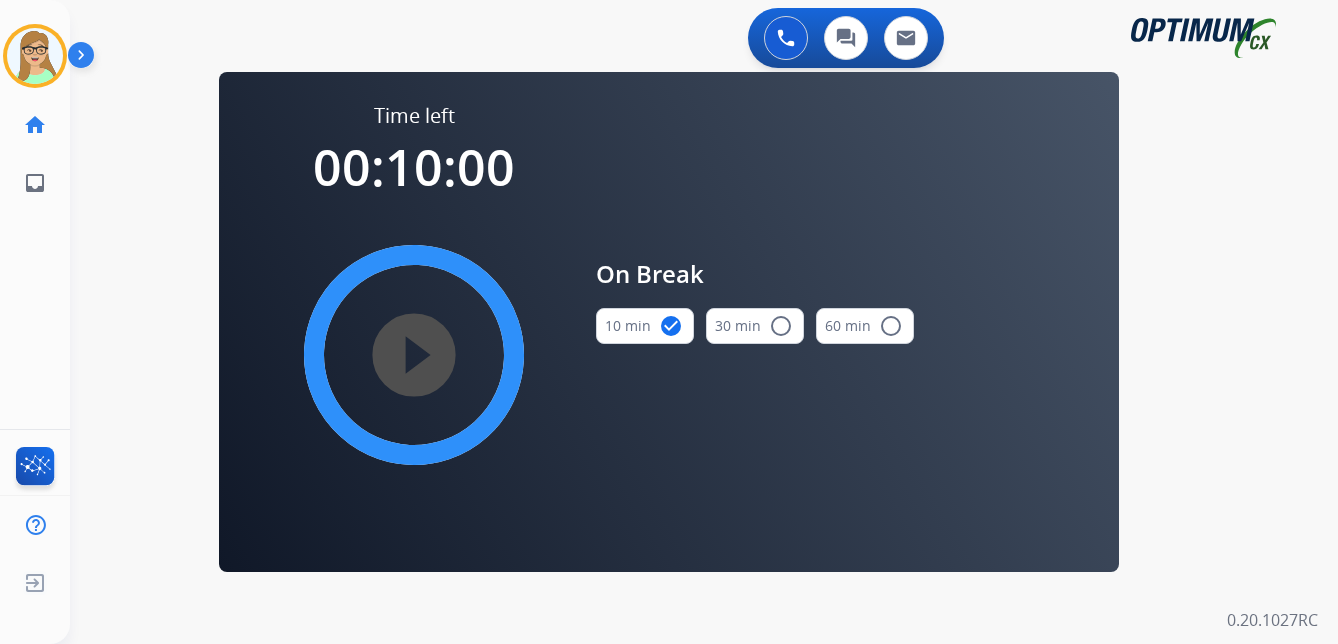 click on "play_circle_filled" at bounding box center (414, 355) 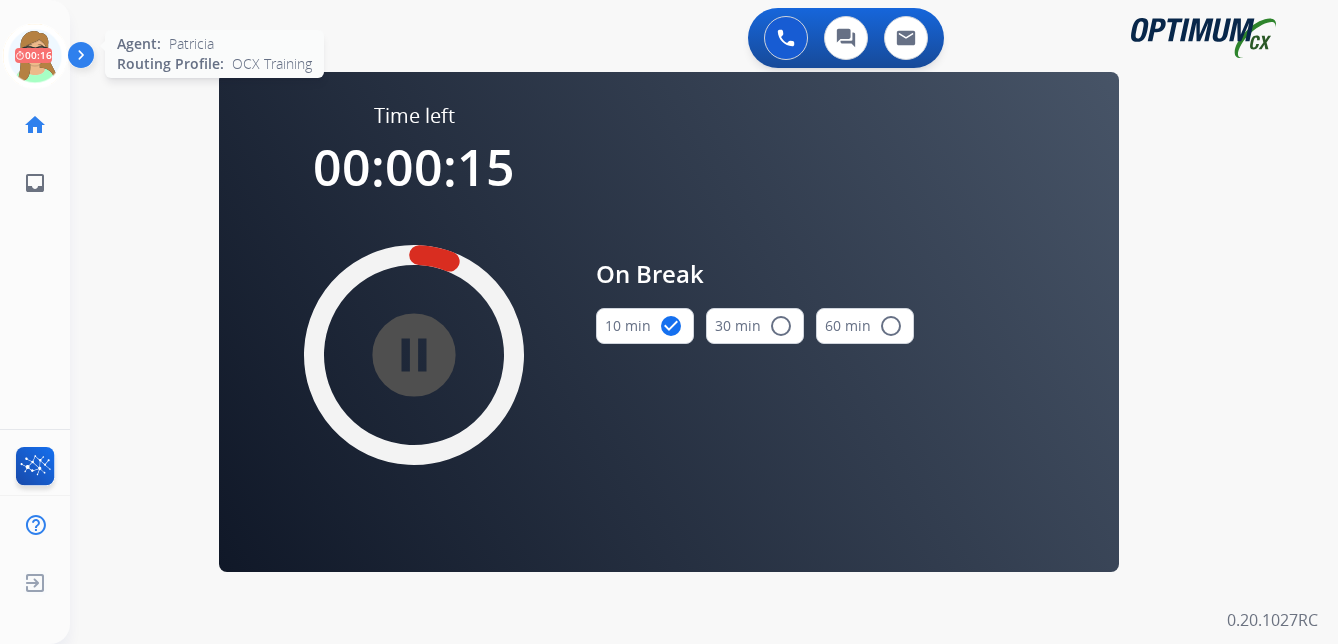 click 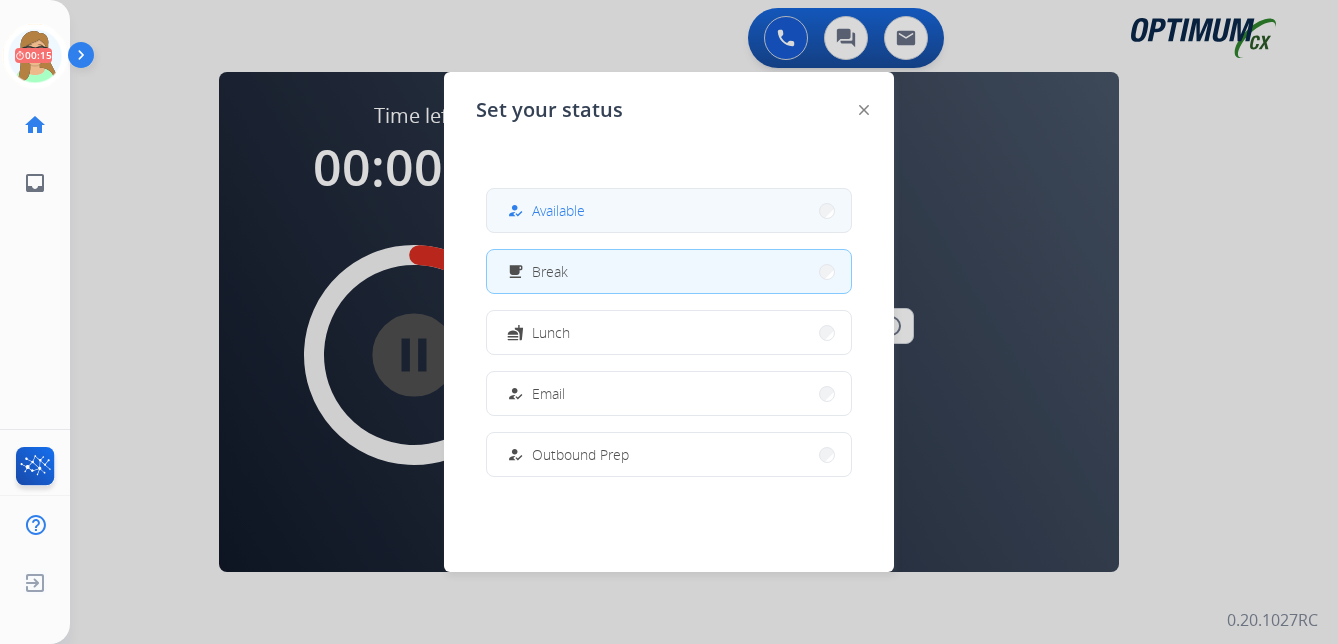 click on "Available" at bounding box center (558, 210) 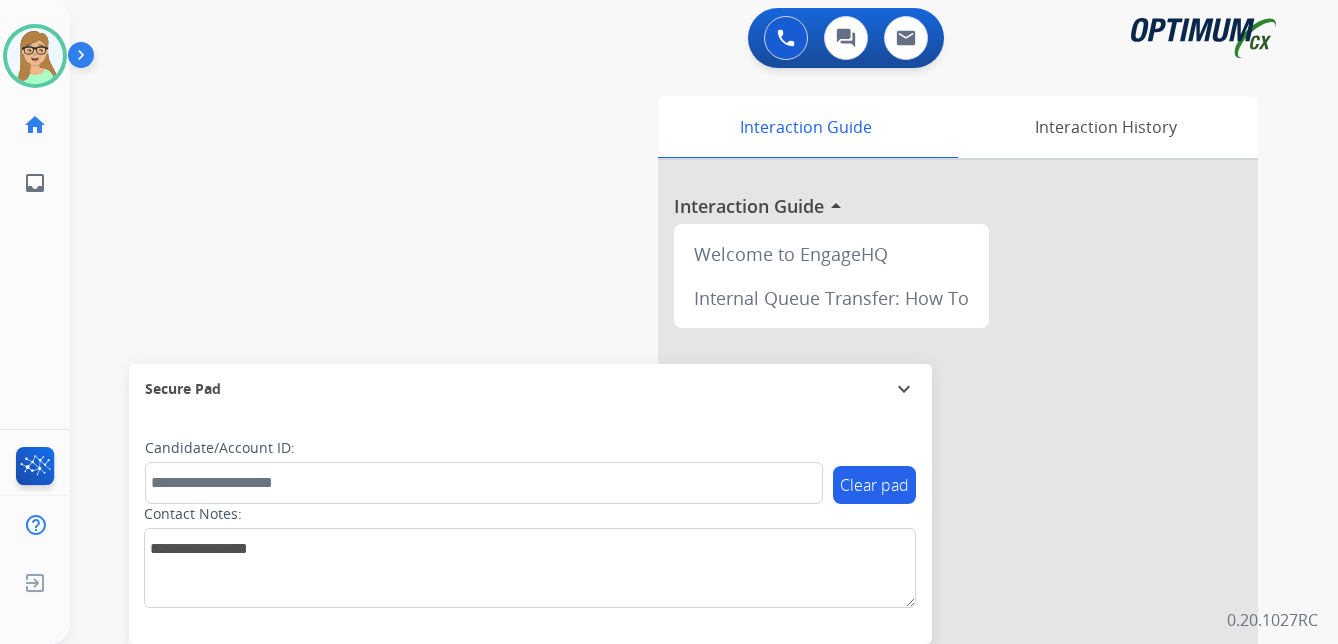 click at bounding box center [85, 59] 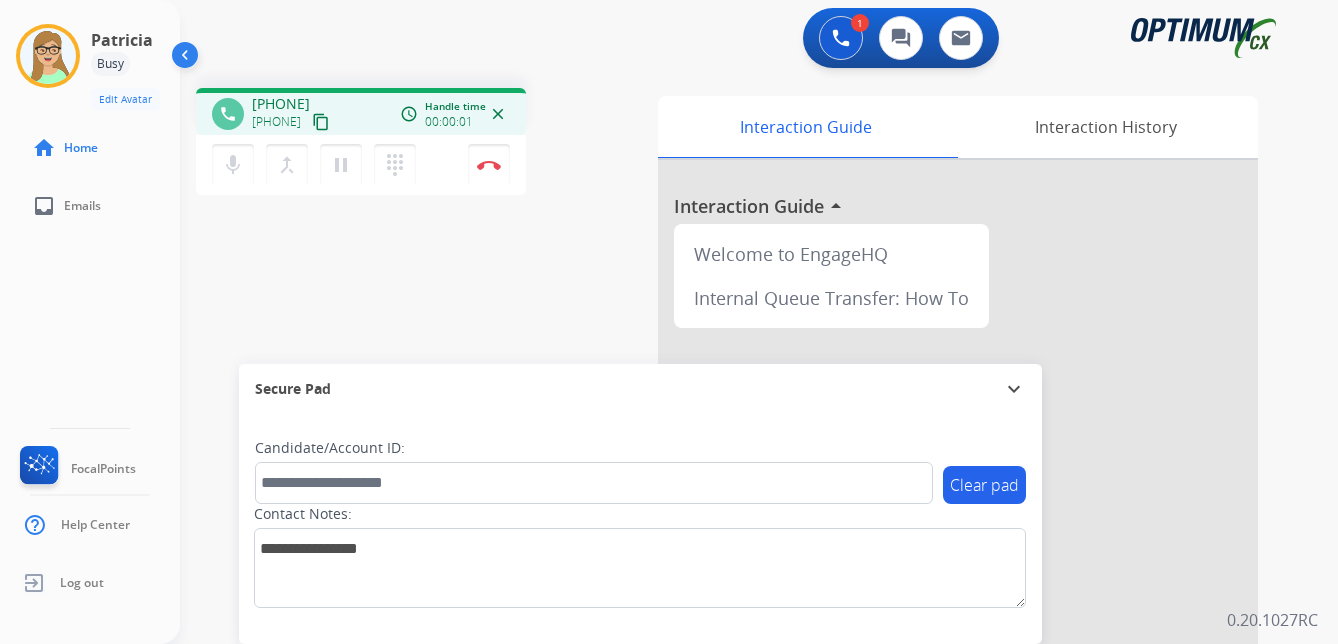 click on "content_copy" at bounding box center [321, 122] 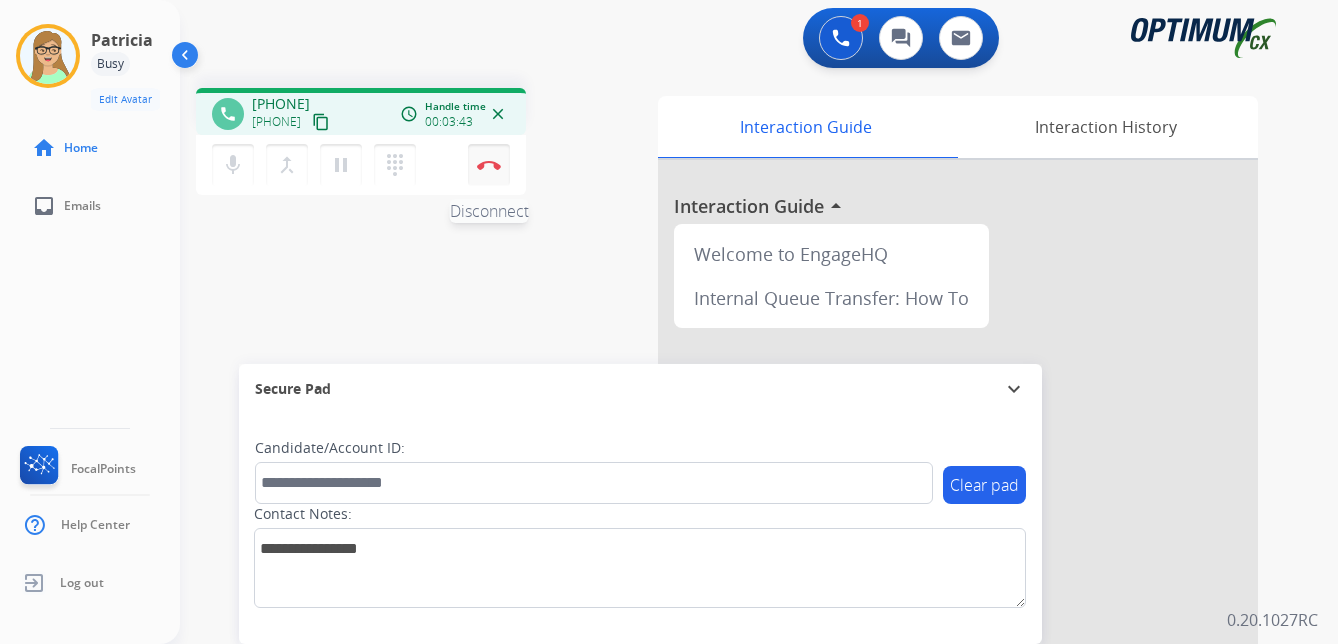 click at bounding box center (489, 165) 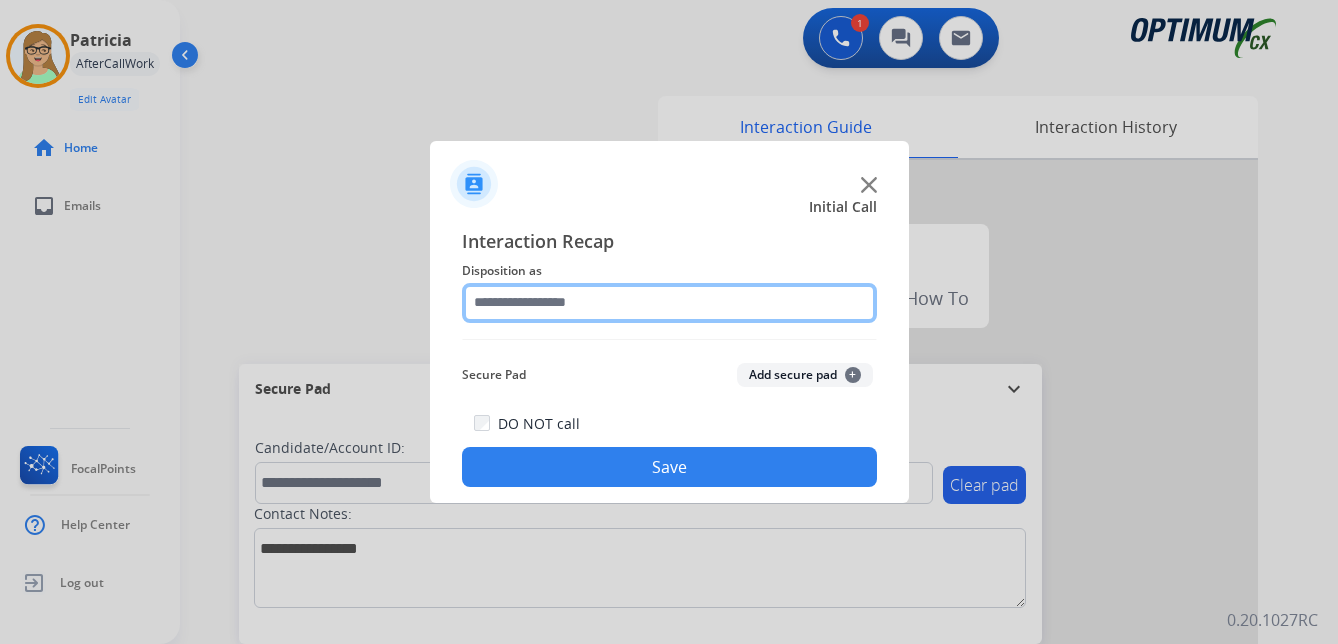 click 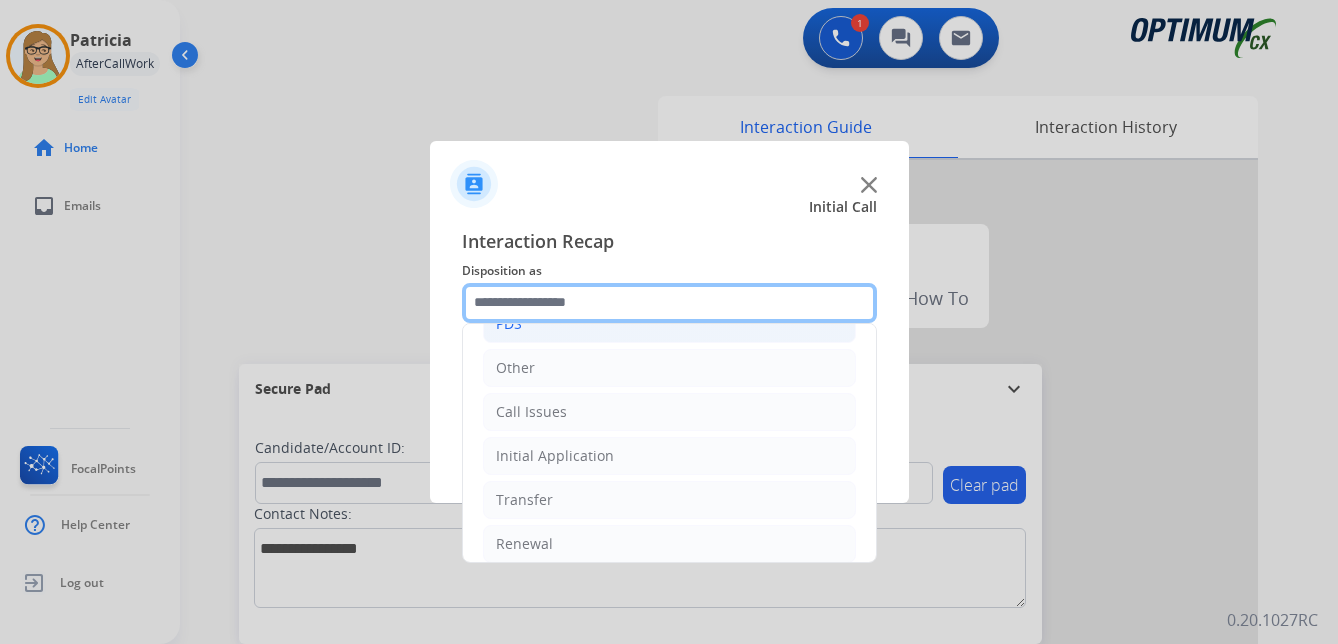 scroll, scrollTop: 136, scrollLeft: 0, axis: vertical 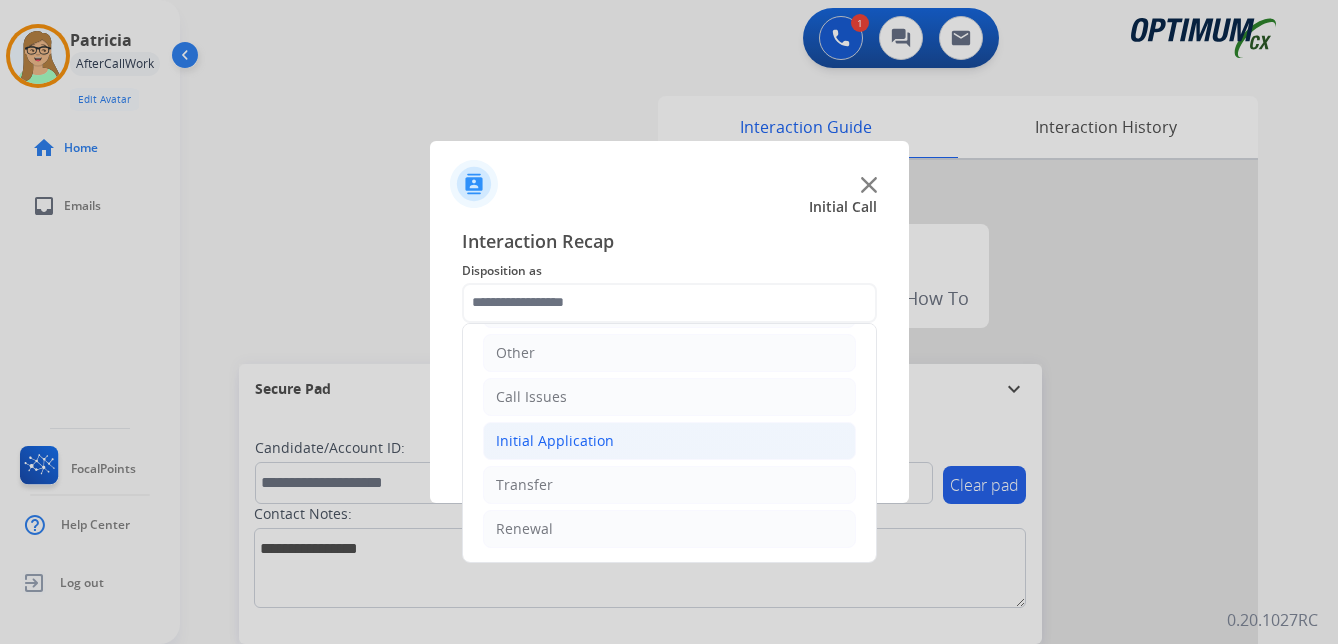 click on "Initial Application" 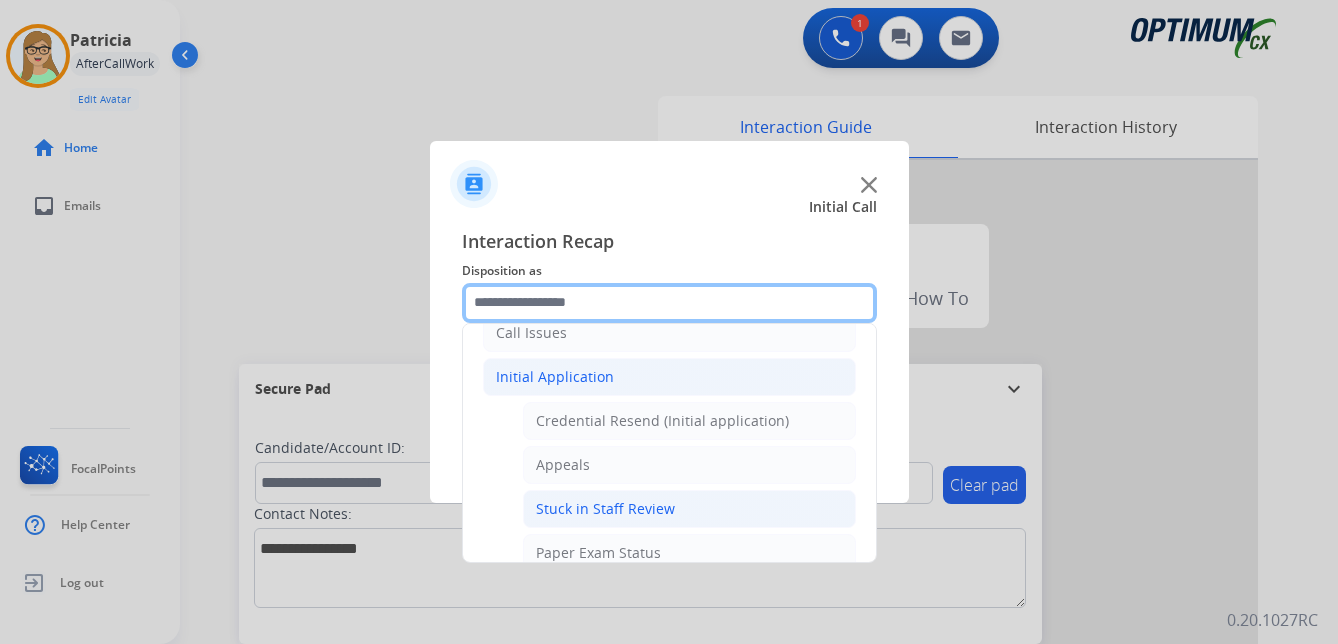 scroll, scrollTop: 236, scrollLeft: 0, axis: vertical 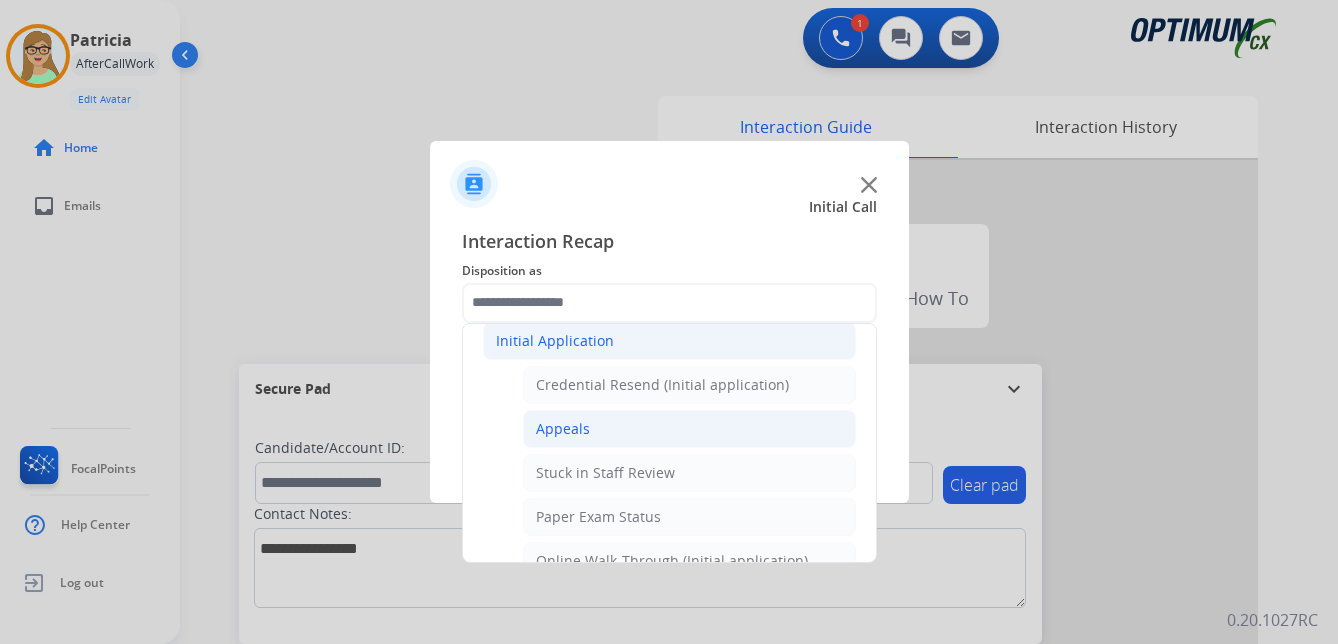 click on "Appeals" 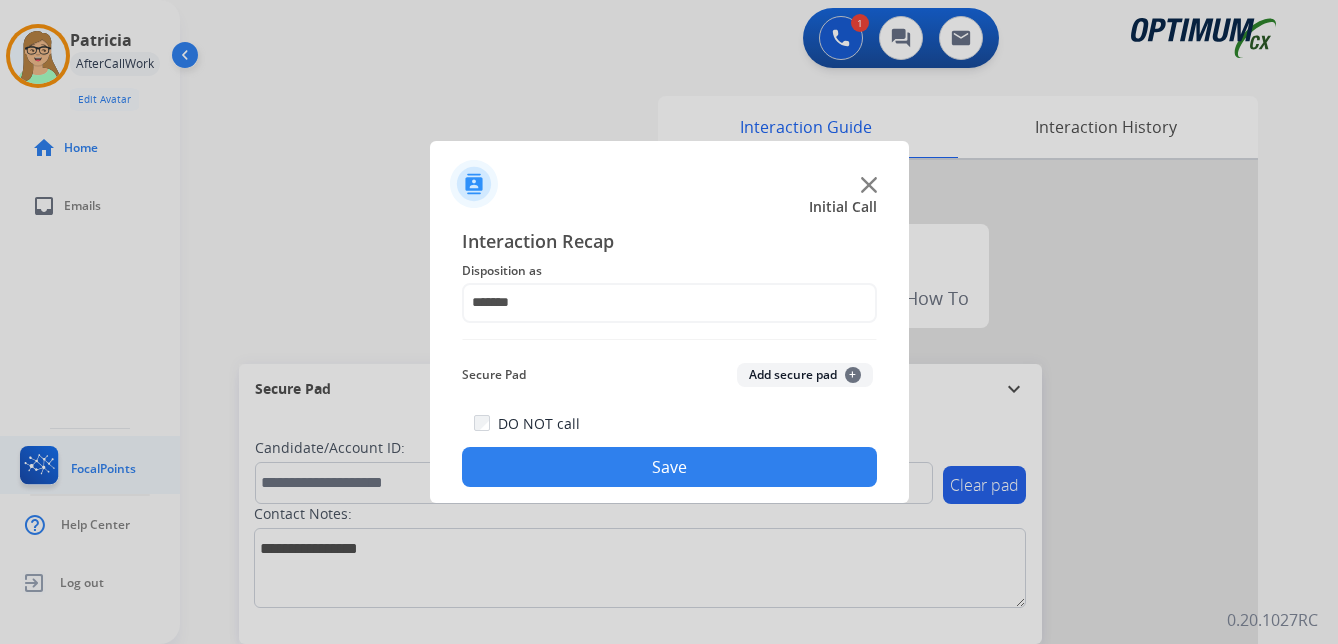 drag, startPoint x: 556, startPoint y: 470, endPoint x: 15, endPoint y: 461, distance: 541.0748 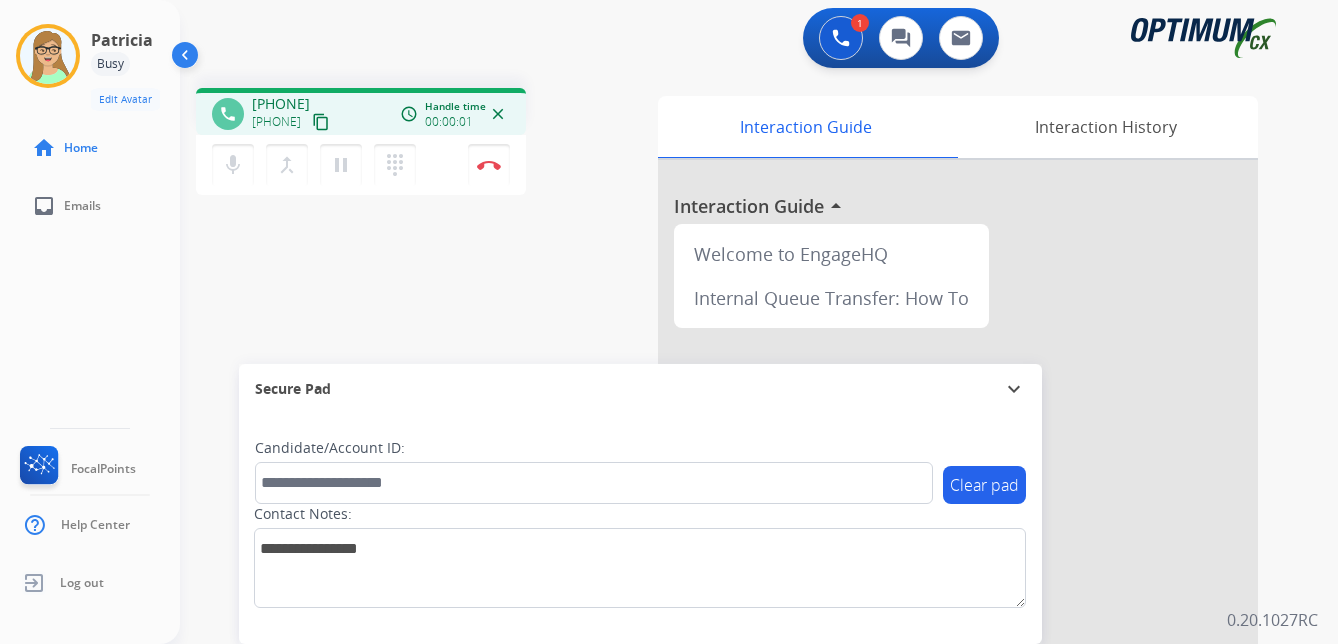 click on "content_copy" at bounding box center [321, 122] 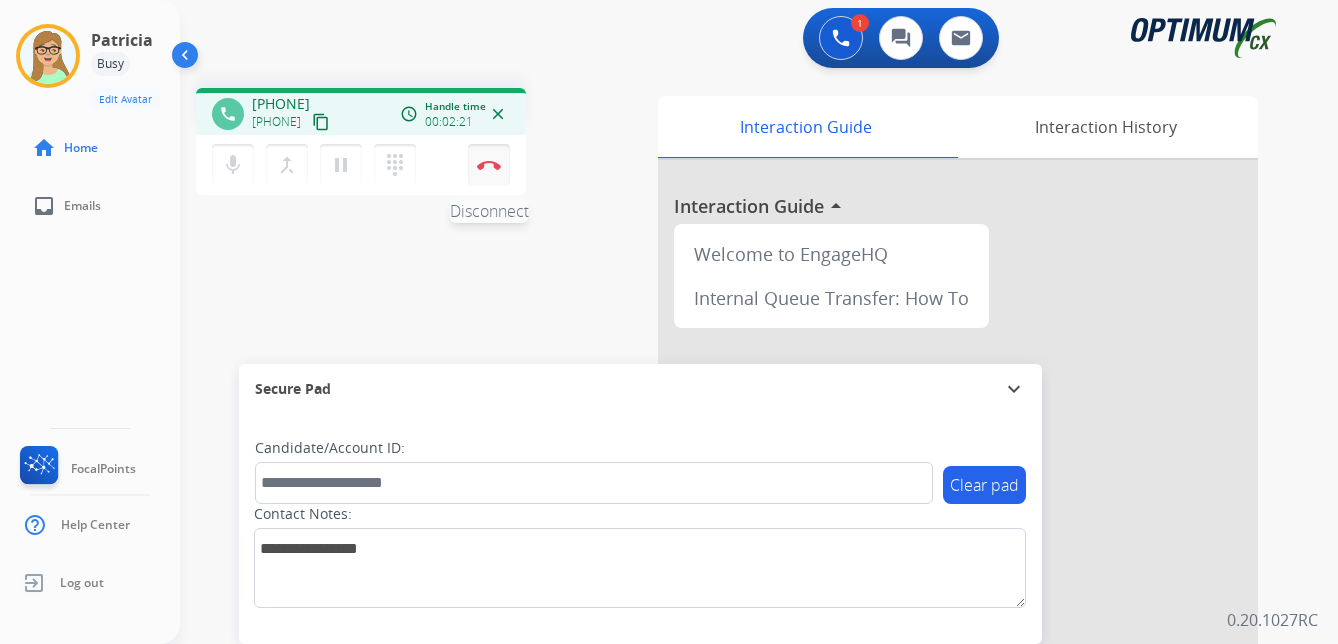 click at bounding box center [489, 165] 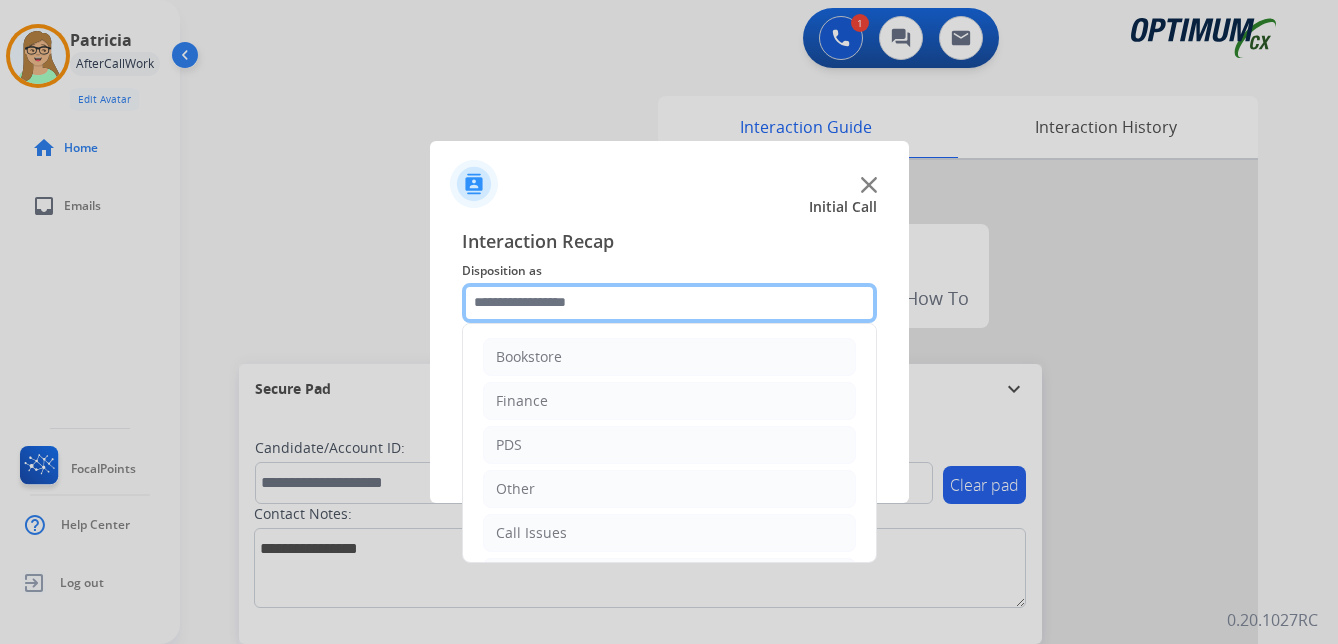 click 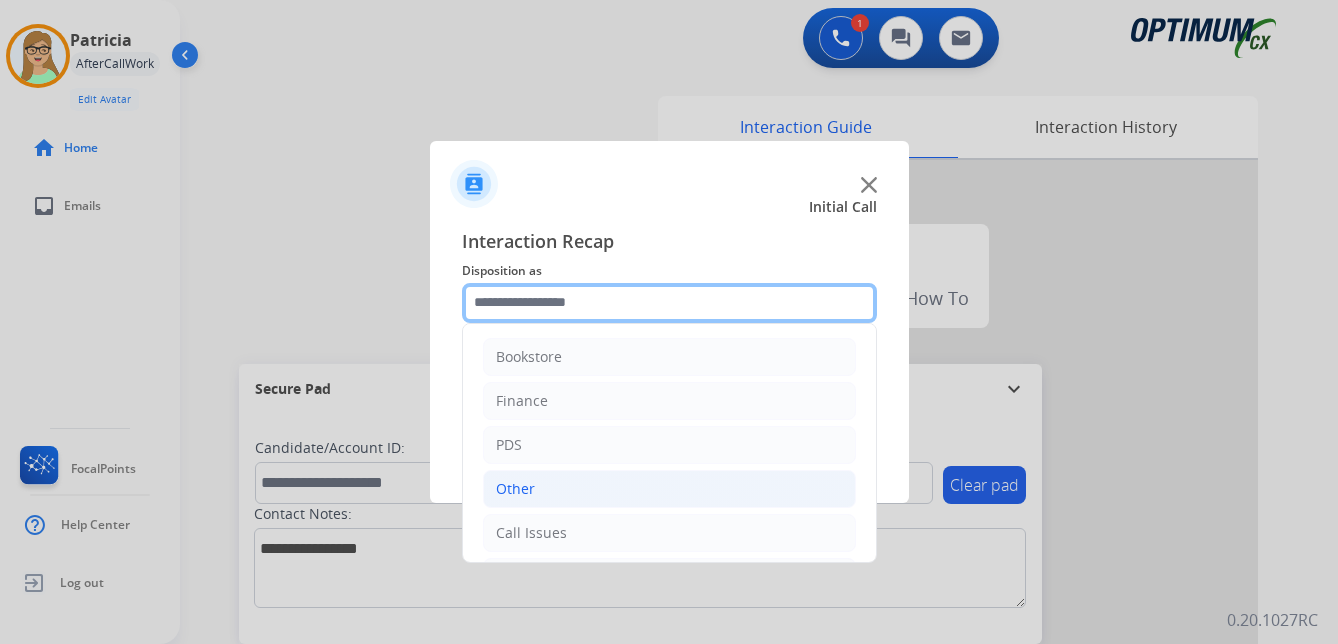 scroll, scrollTop: 136, scrollLeft: 0, axis: vertical 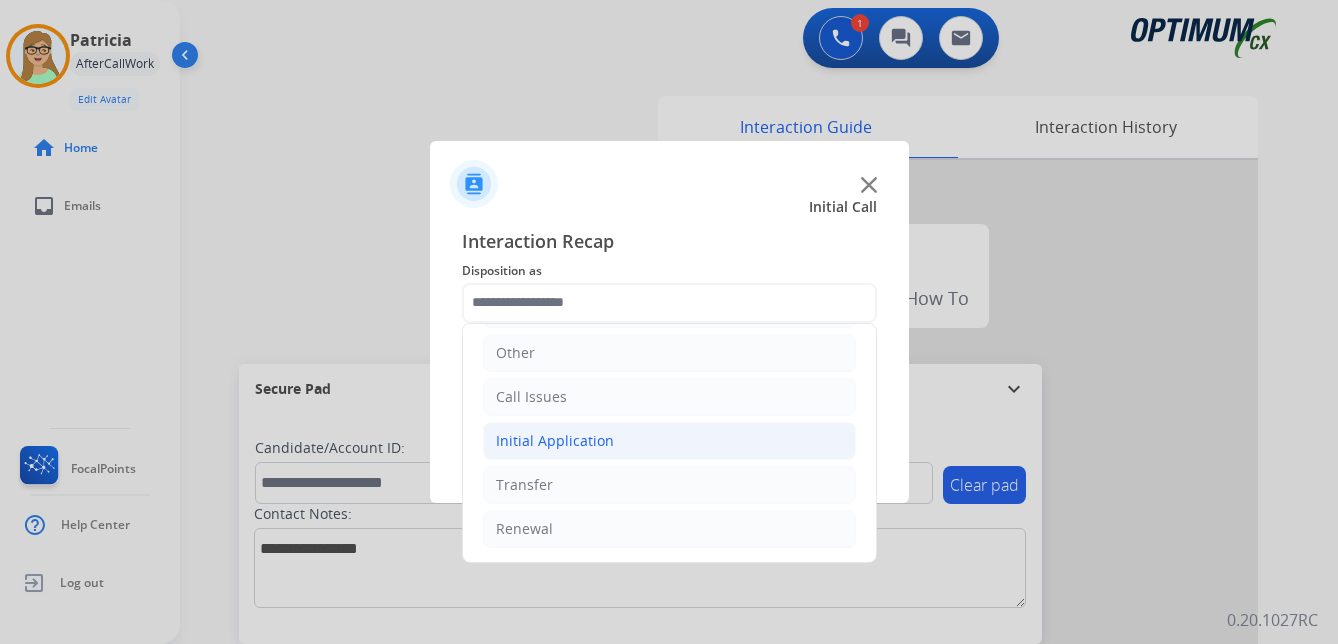 click on "Initial Application" 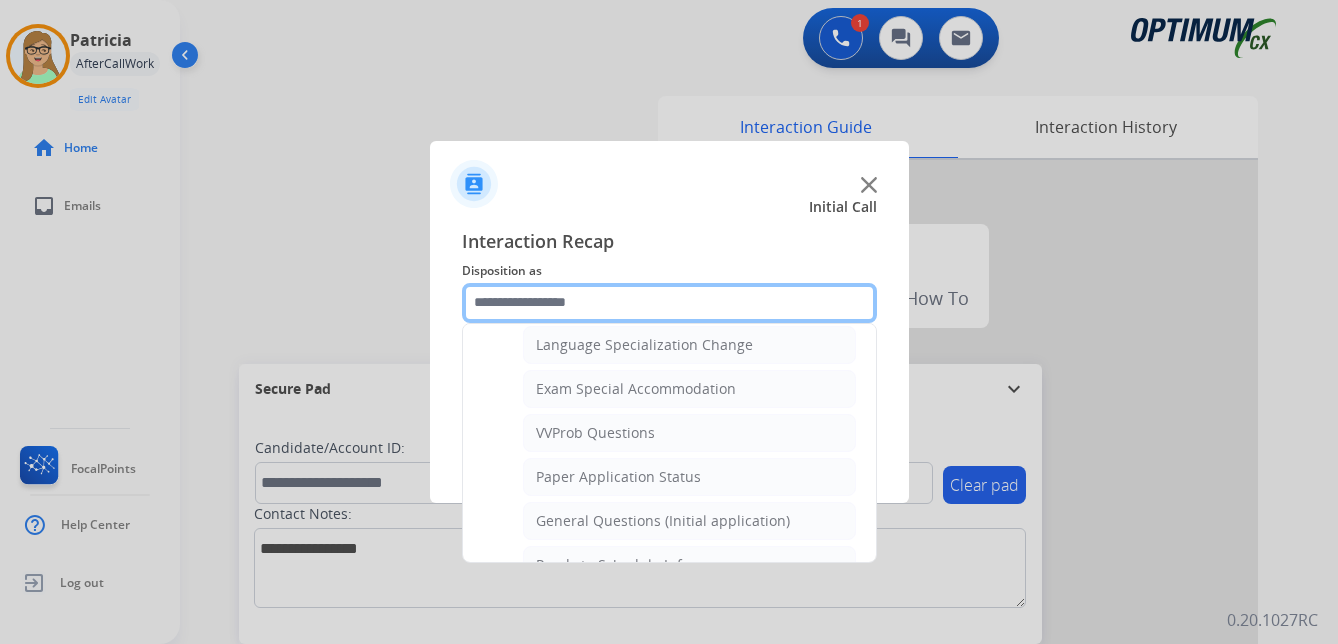scroll, scrollTop: 1036, scrollLeft: 0, axis: vertical 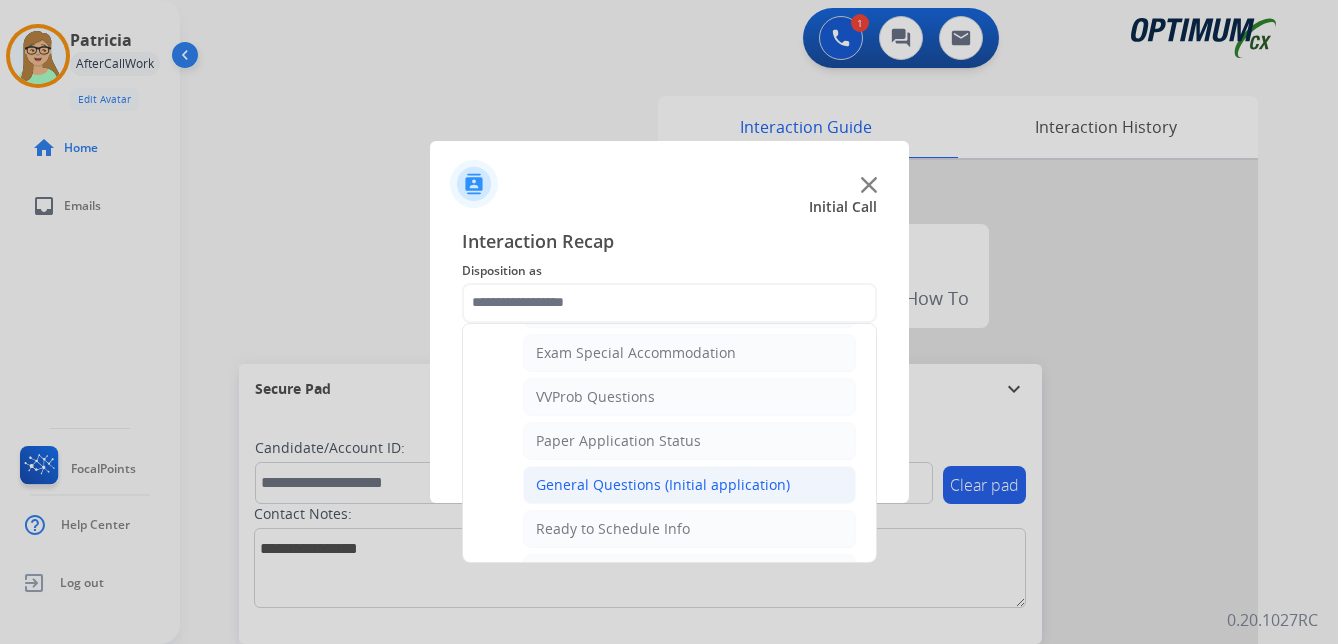 click on "General Questions (Initial application)" 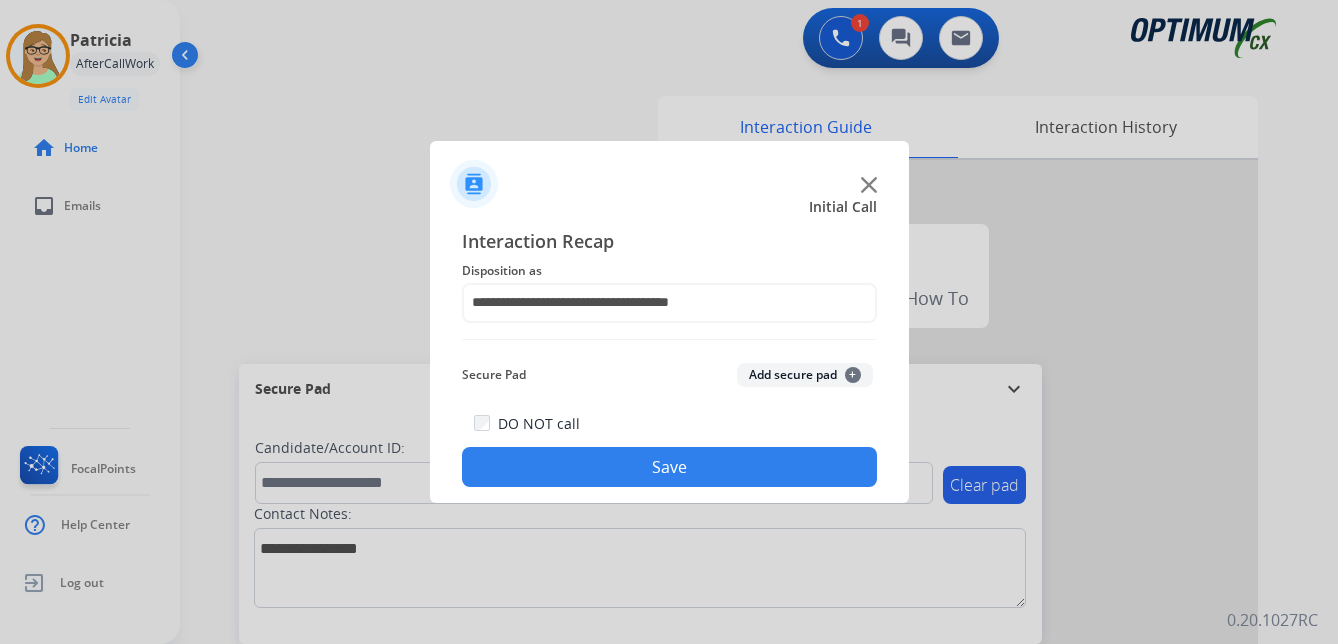 click on "Save" 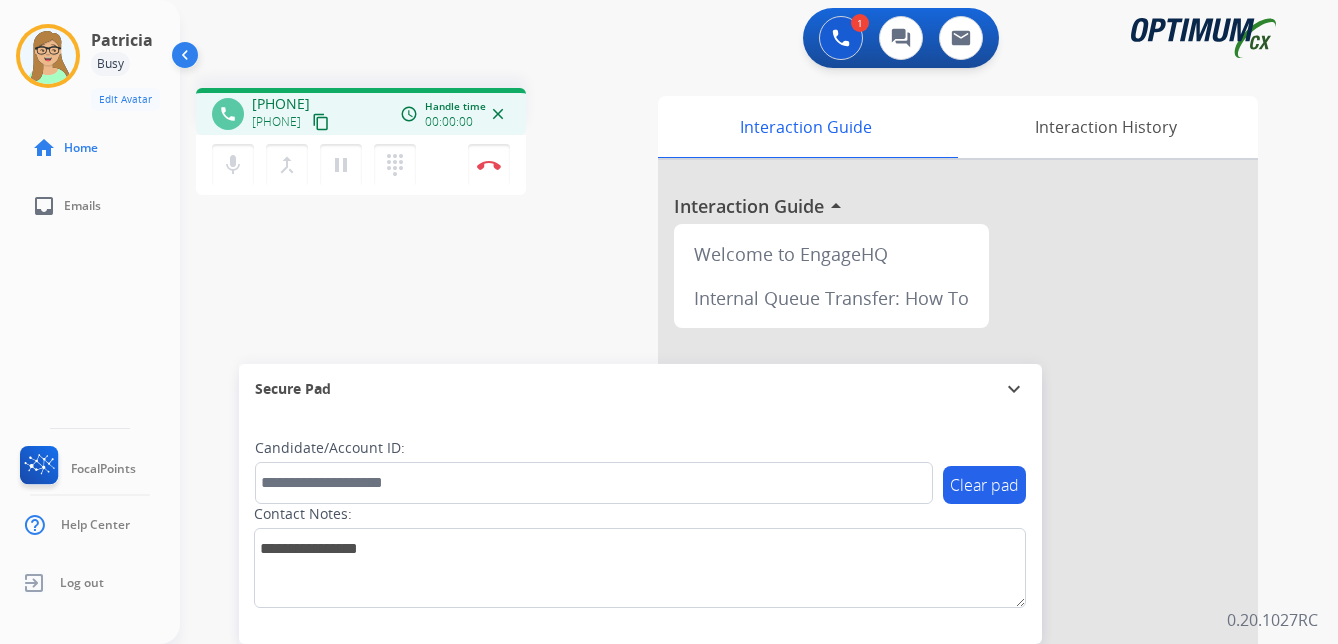 click on "content_copy" at bounding box center [321, 122] 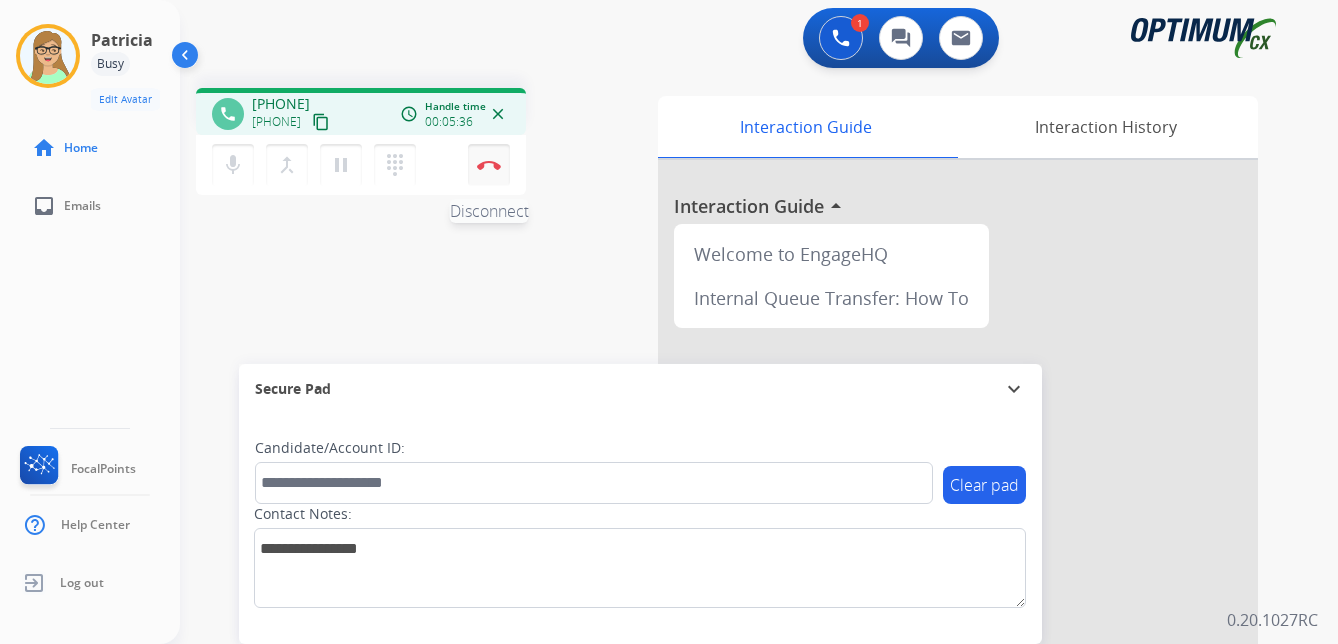 click at bounding box center [489, 165] 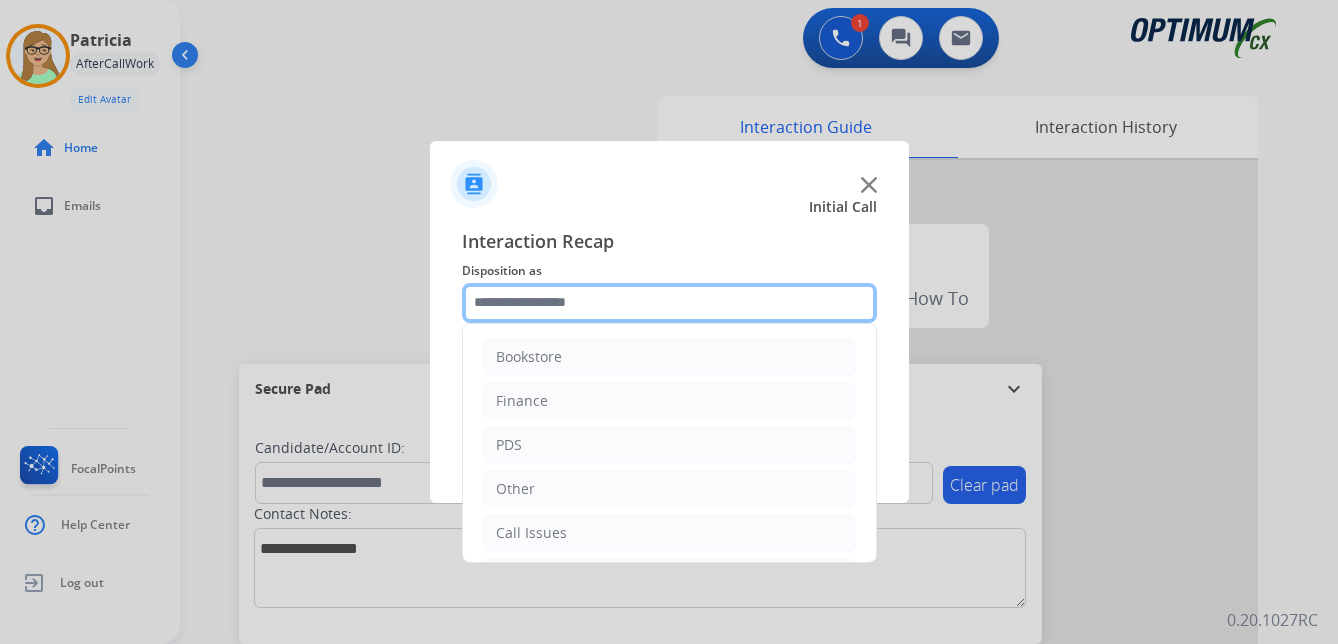 click 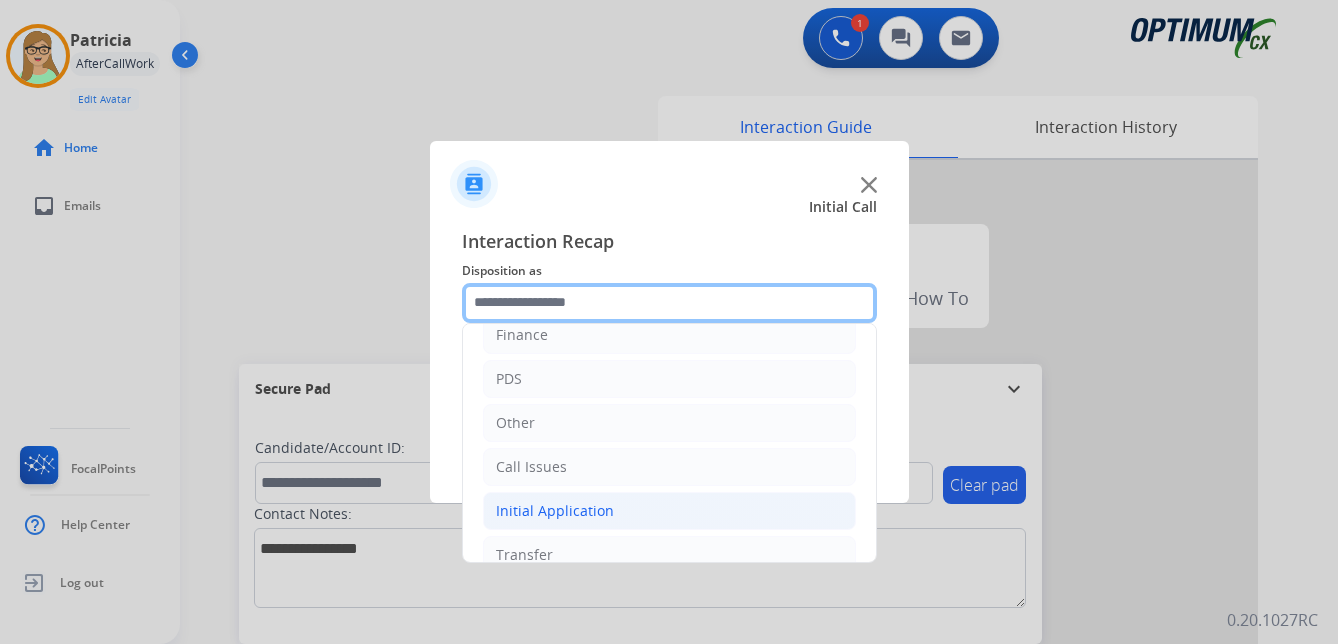 scroll, scrollTop: 136, scrollLeft: 0, axis: vertical 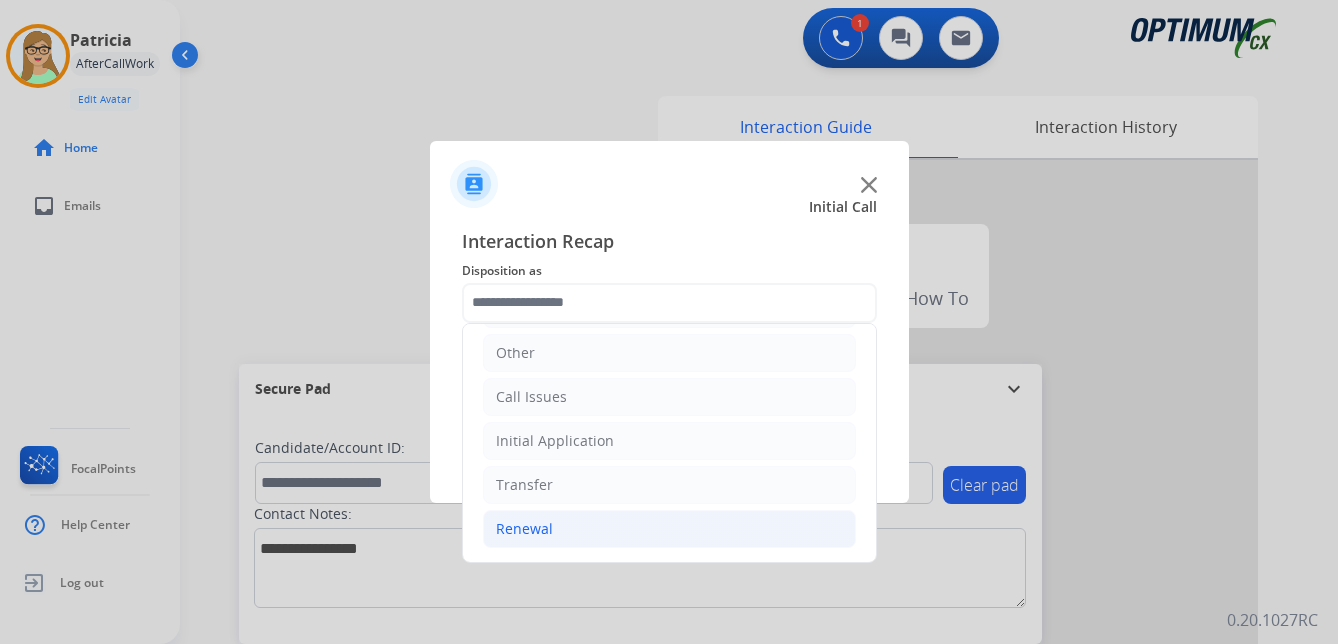 click on "Renewal" 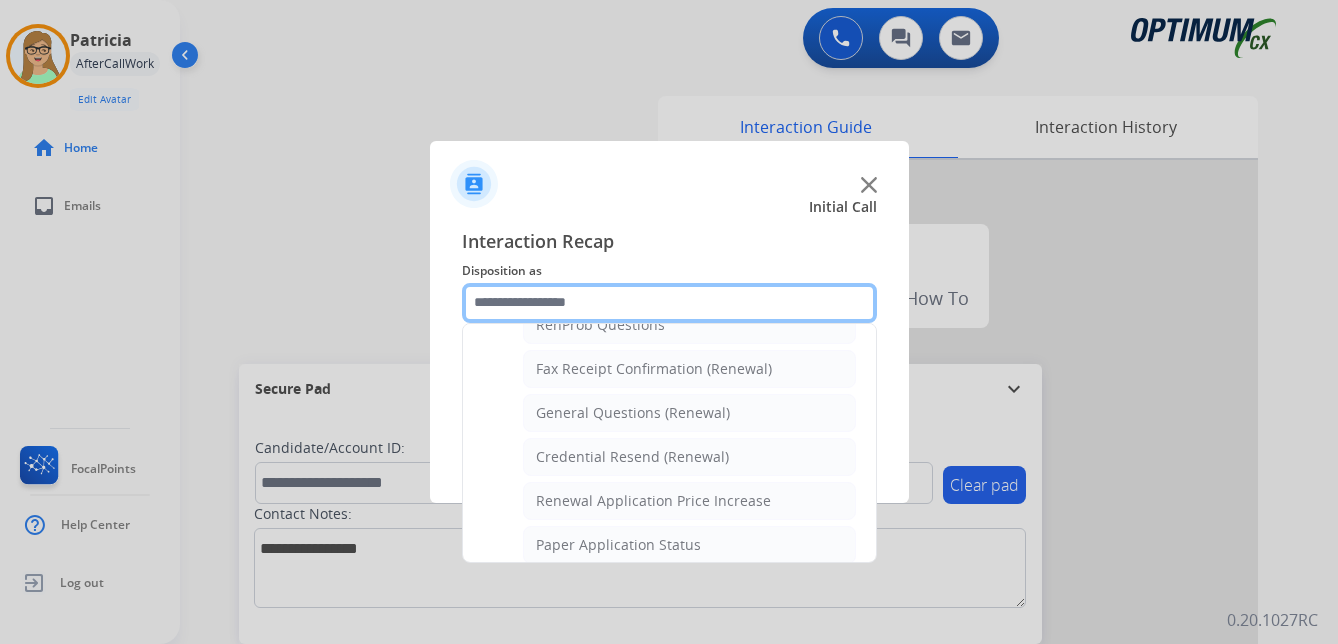 scroll, scrollTop: 436, scrollLeft: 0, axis: vertical 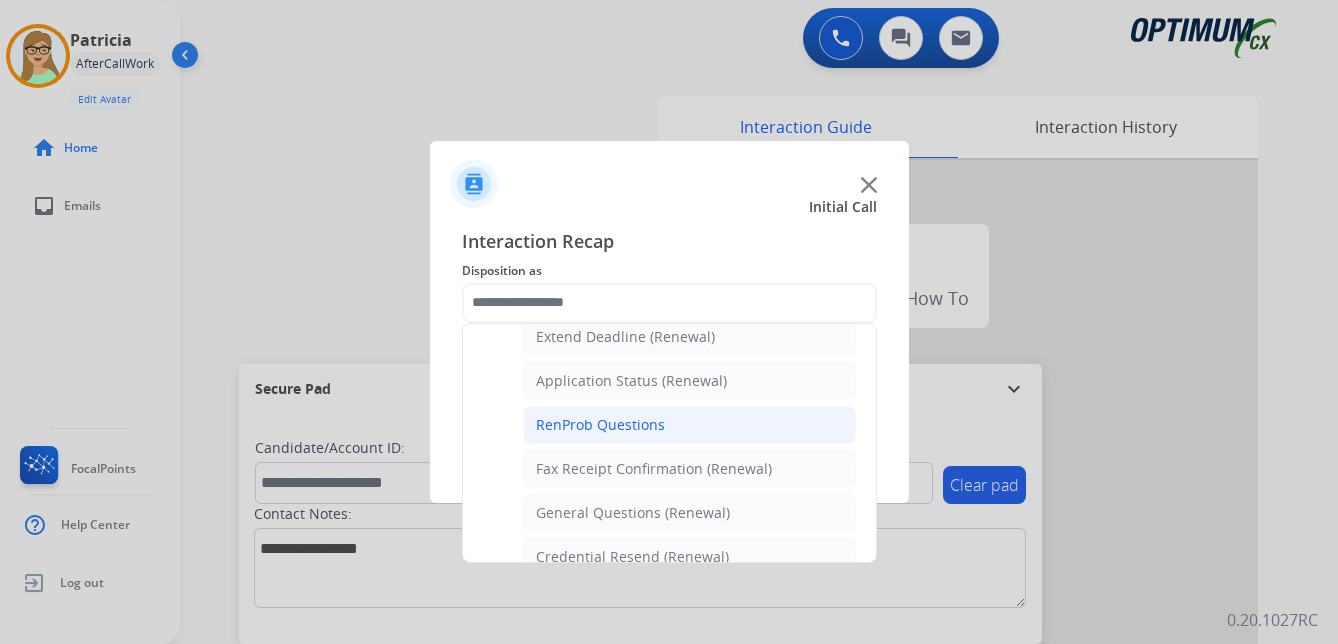 click on "RenProb Questions" 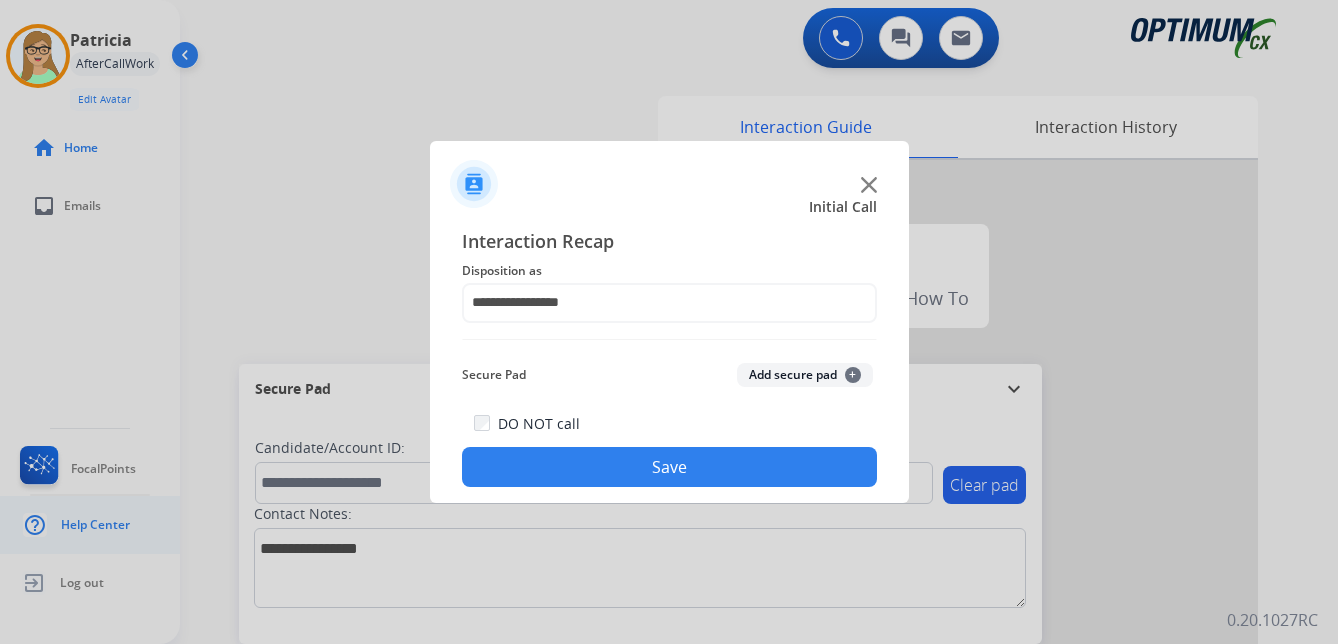 drag, startPoint x: 573, startPoint y: 463, endPoint x: 4, endPoint y: 504, distance: 570.4752 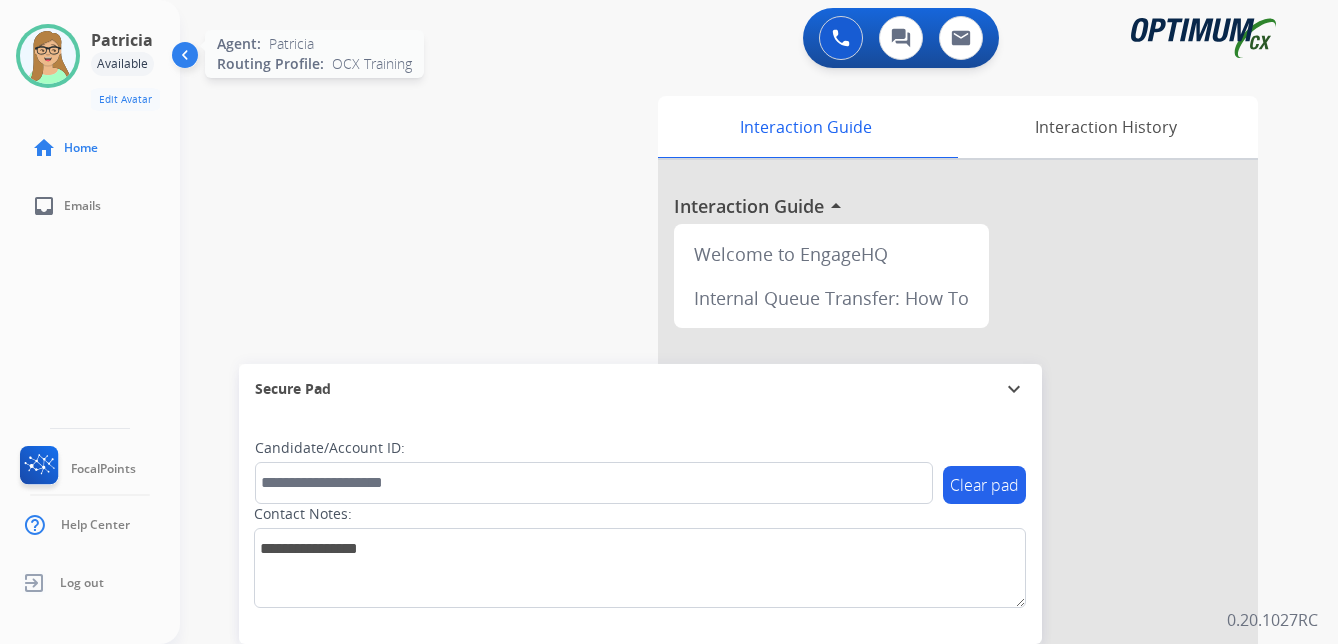 click at bounding box center (48, 56) 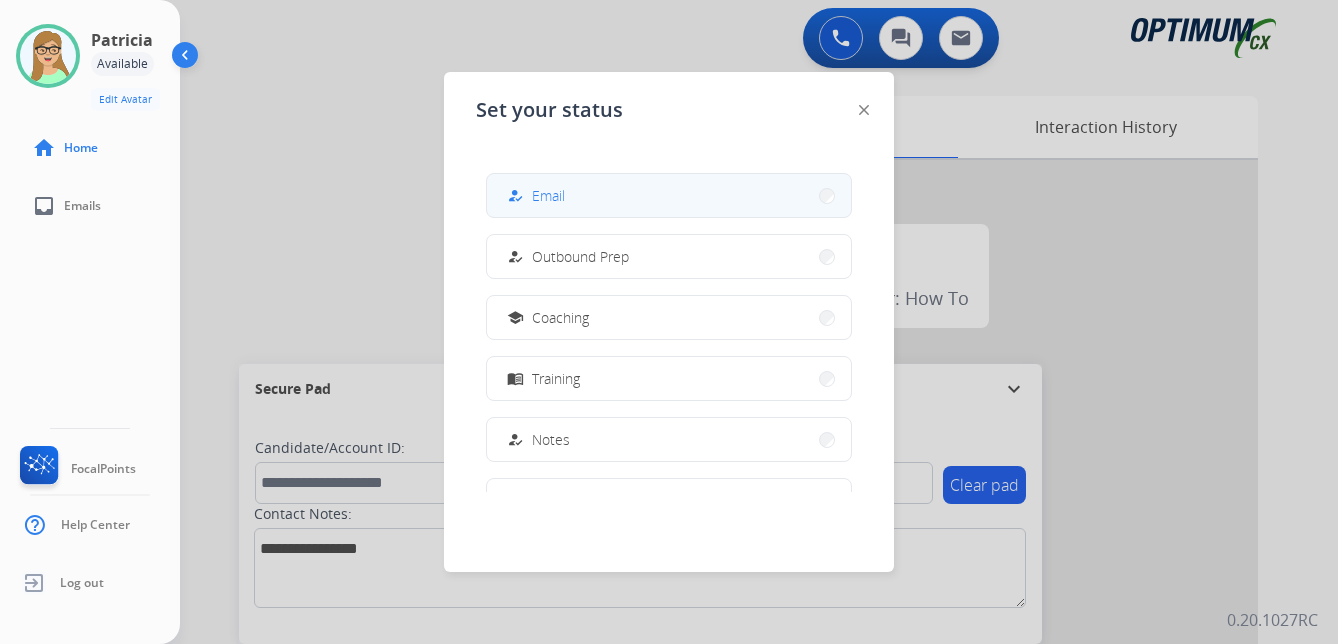 scroll, scrollTop: 200, scrollLeft: 0, axis: vertical 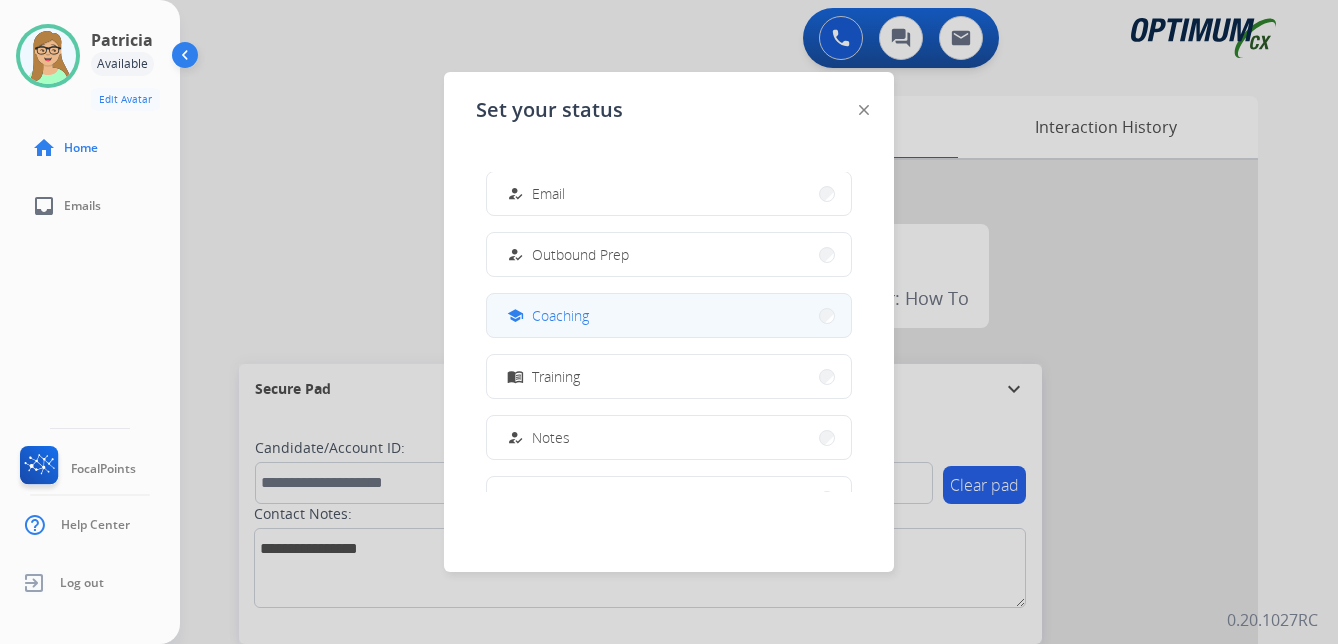 click on "Coaching" at bounding box center [560, 315] 